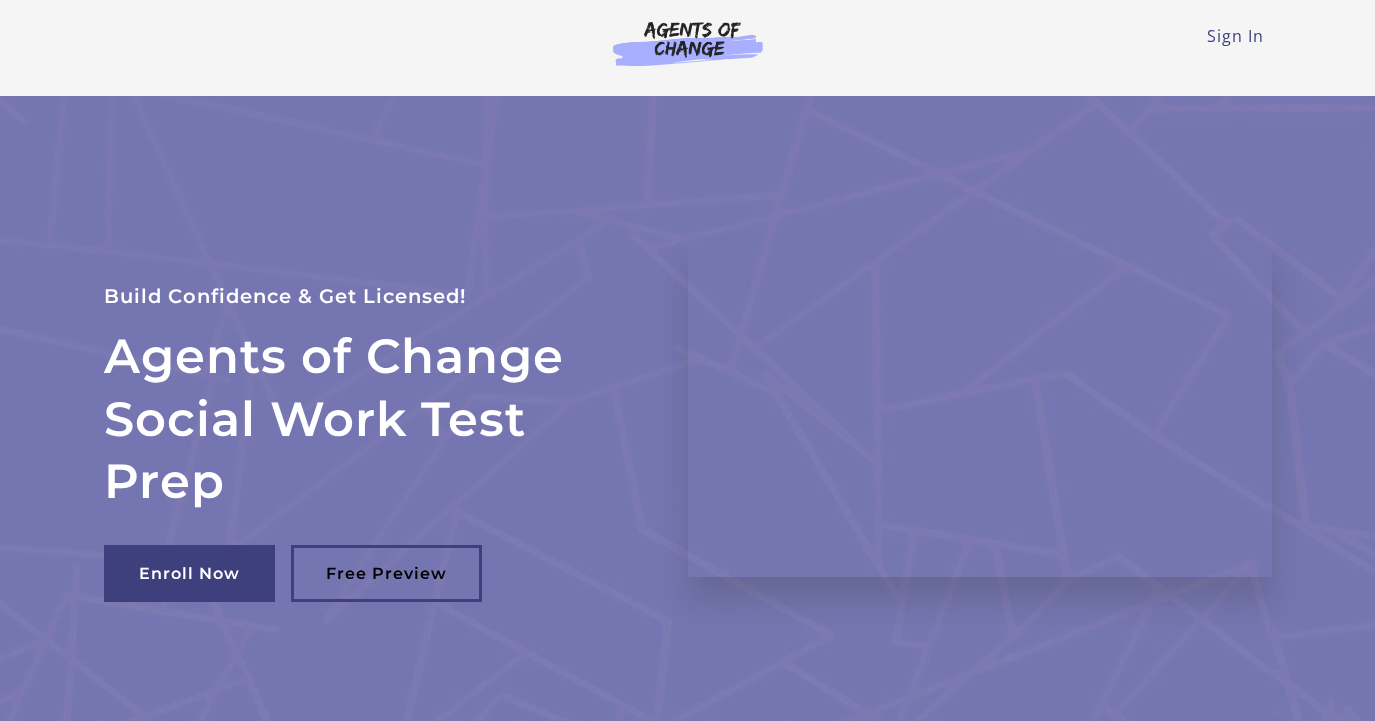scroll, scrollTop: 0, scrollLeft: 0, axis: both 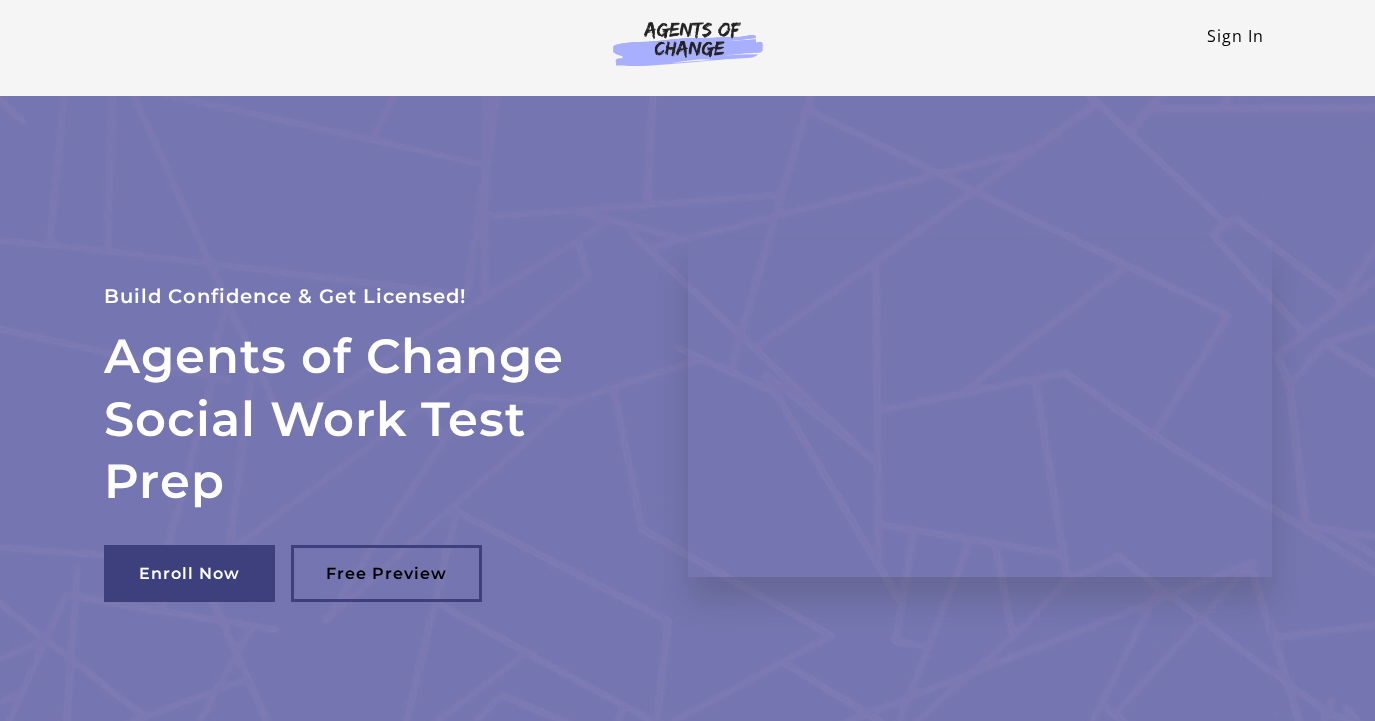click on "Sign In" at bounding box center [1235, 36] 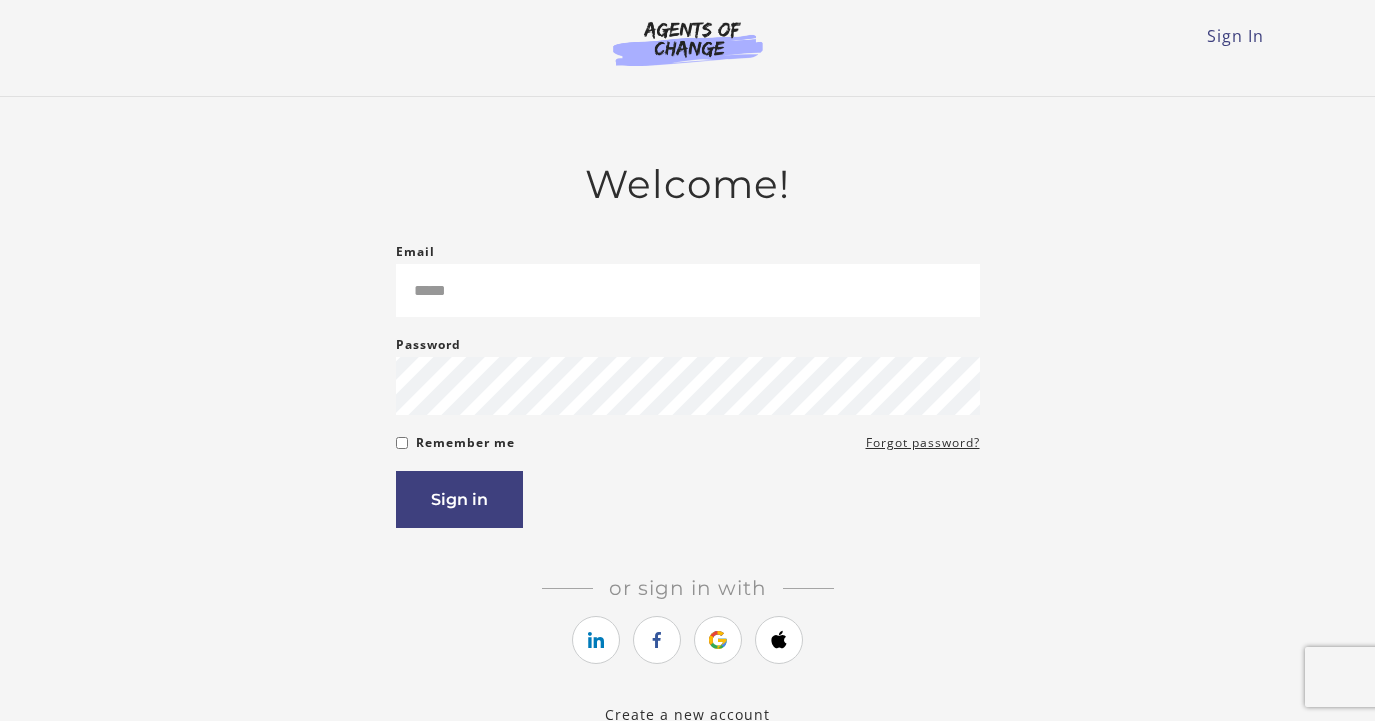 scroll, scrollTop: 0, scrollLeft: 0, axis: both 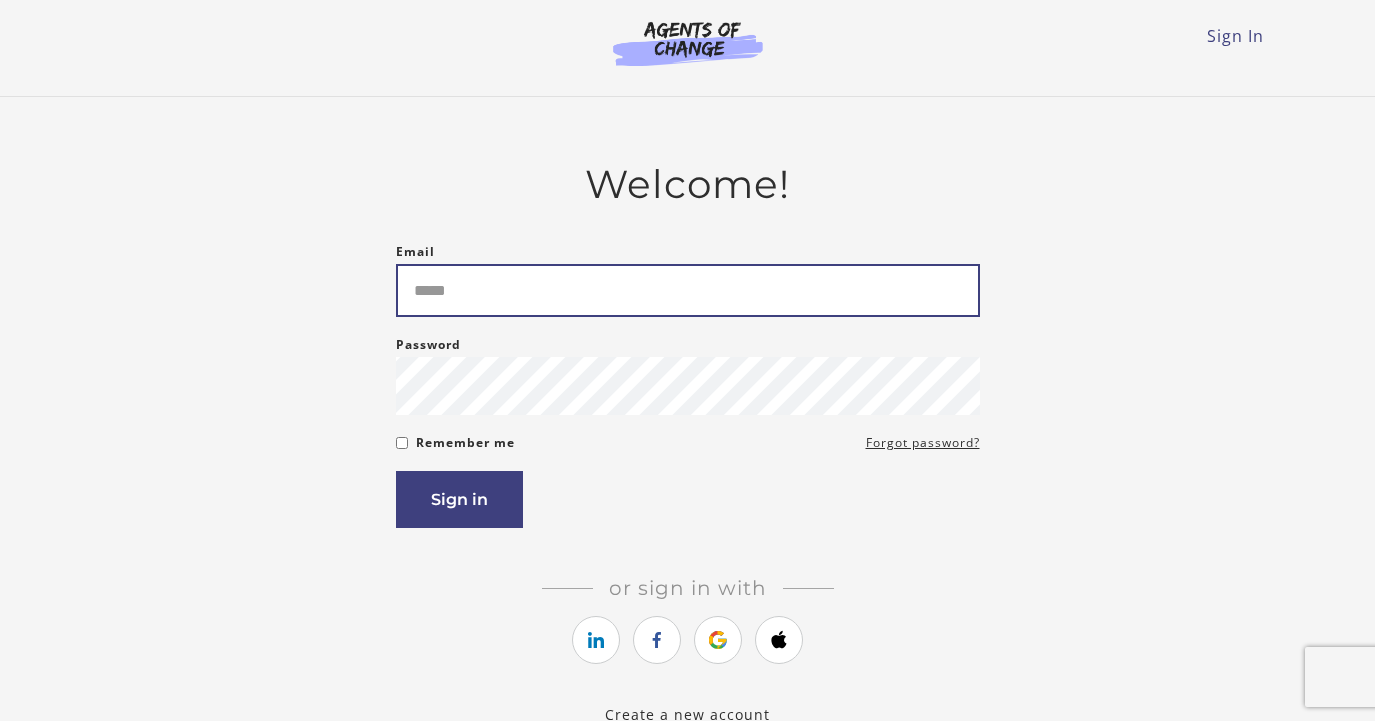type on "**********" 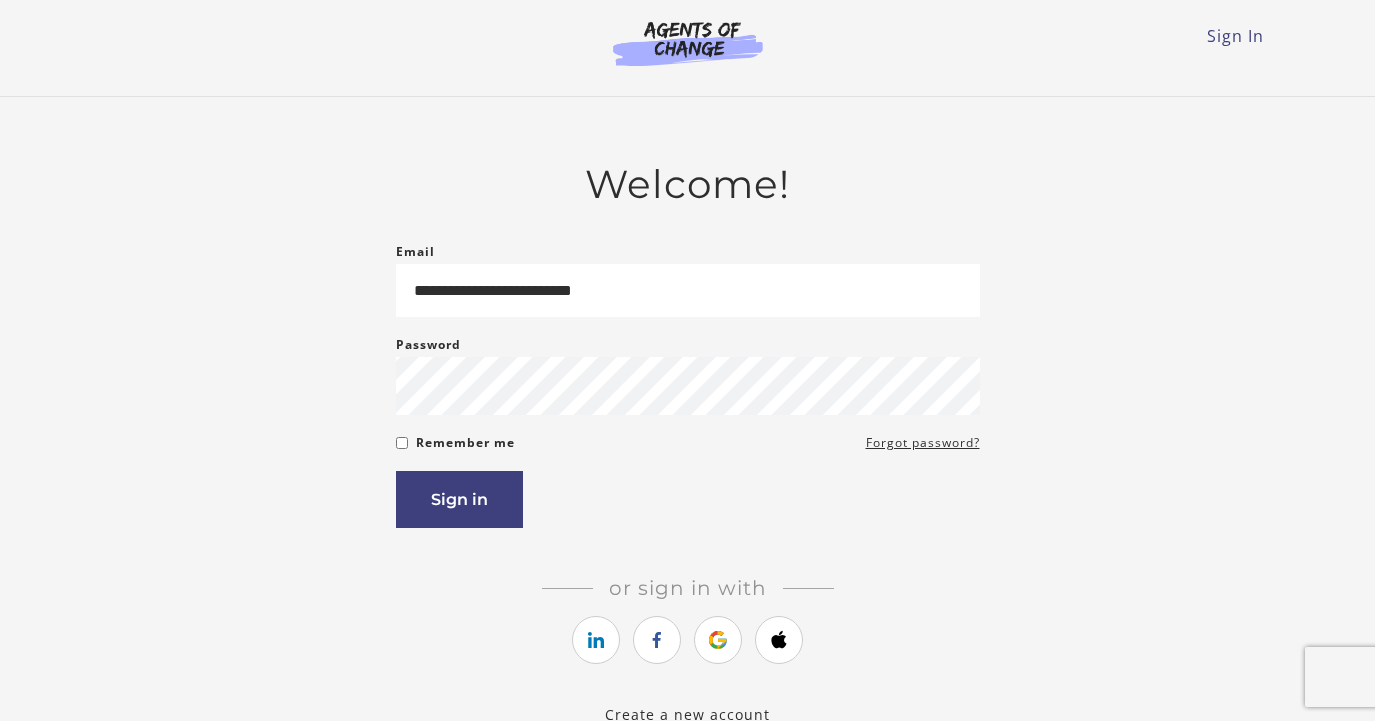scroll, scrollTop: 0, scrollLeft: 0, axis: both 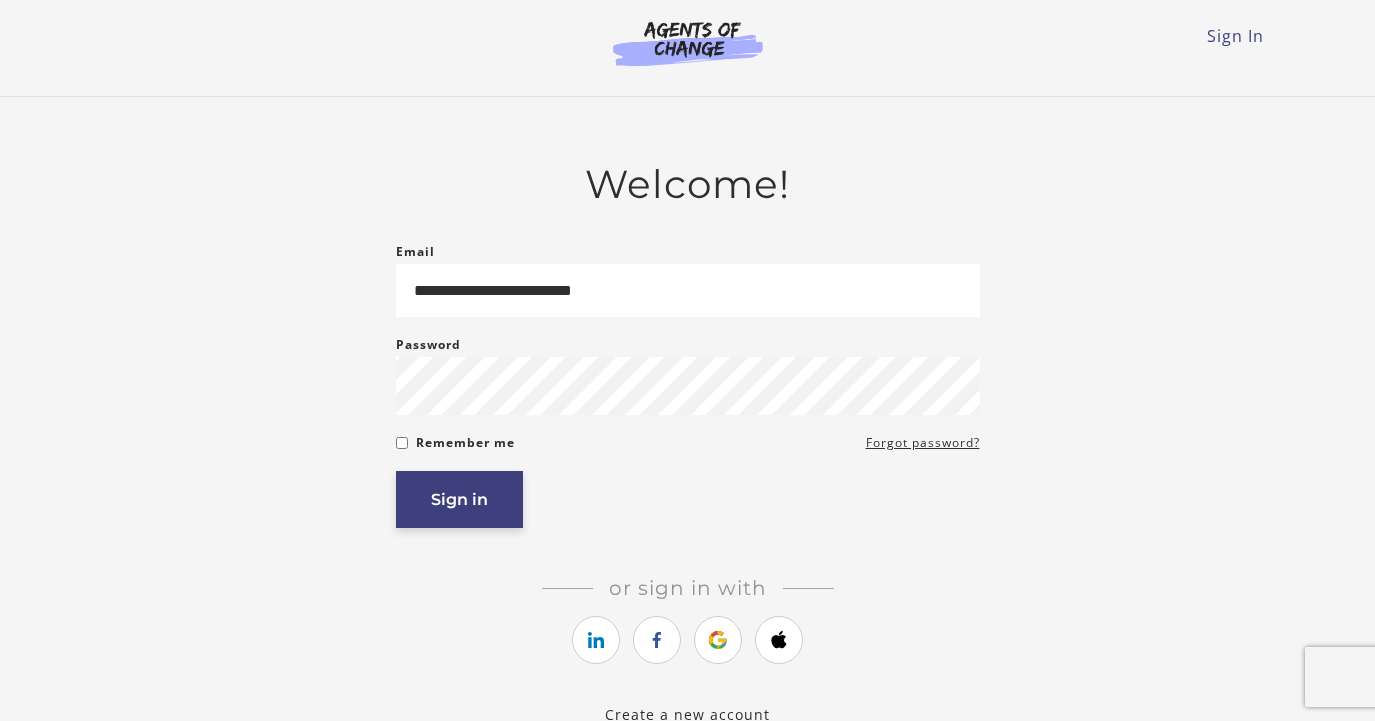 click on "Sign in" at bounding box center (459, 499) 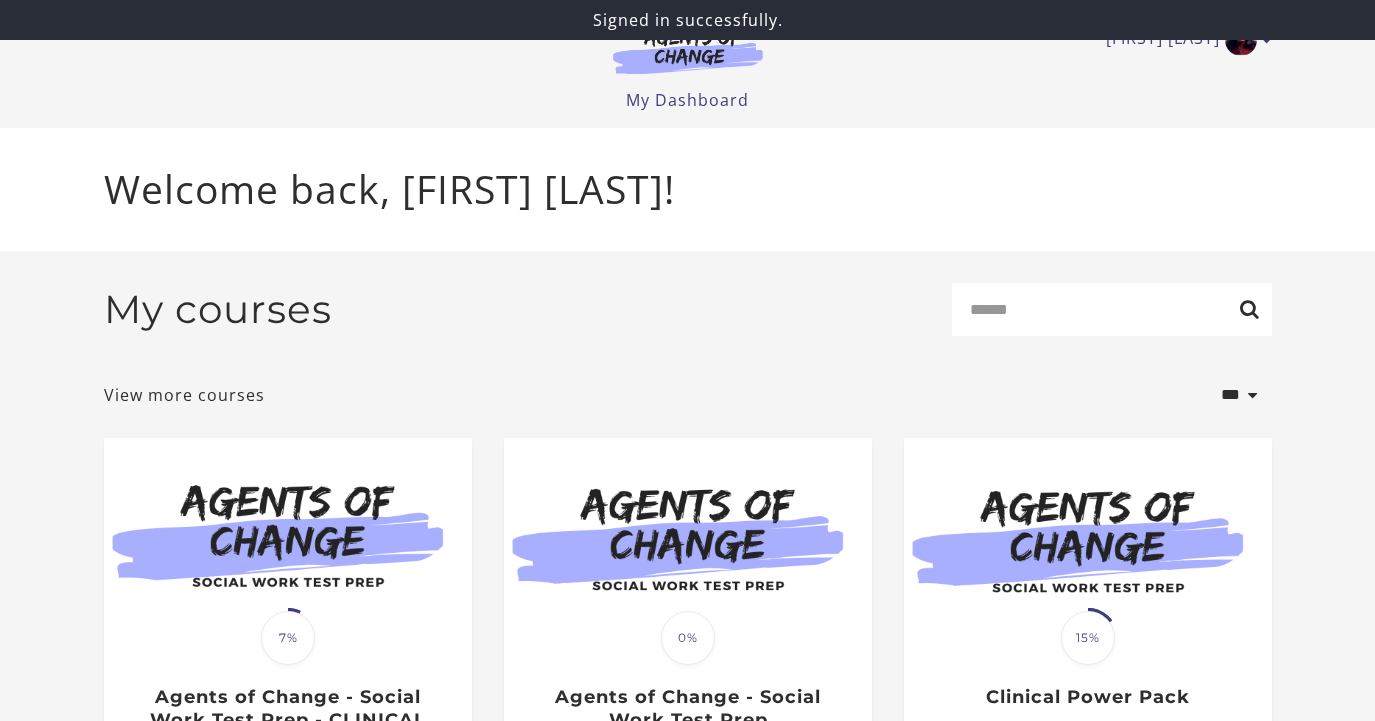 scroll, scrollTop: 0, scrollLeft: 0, axis: both 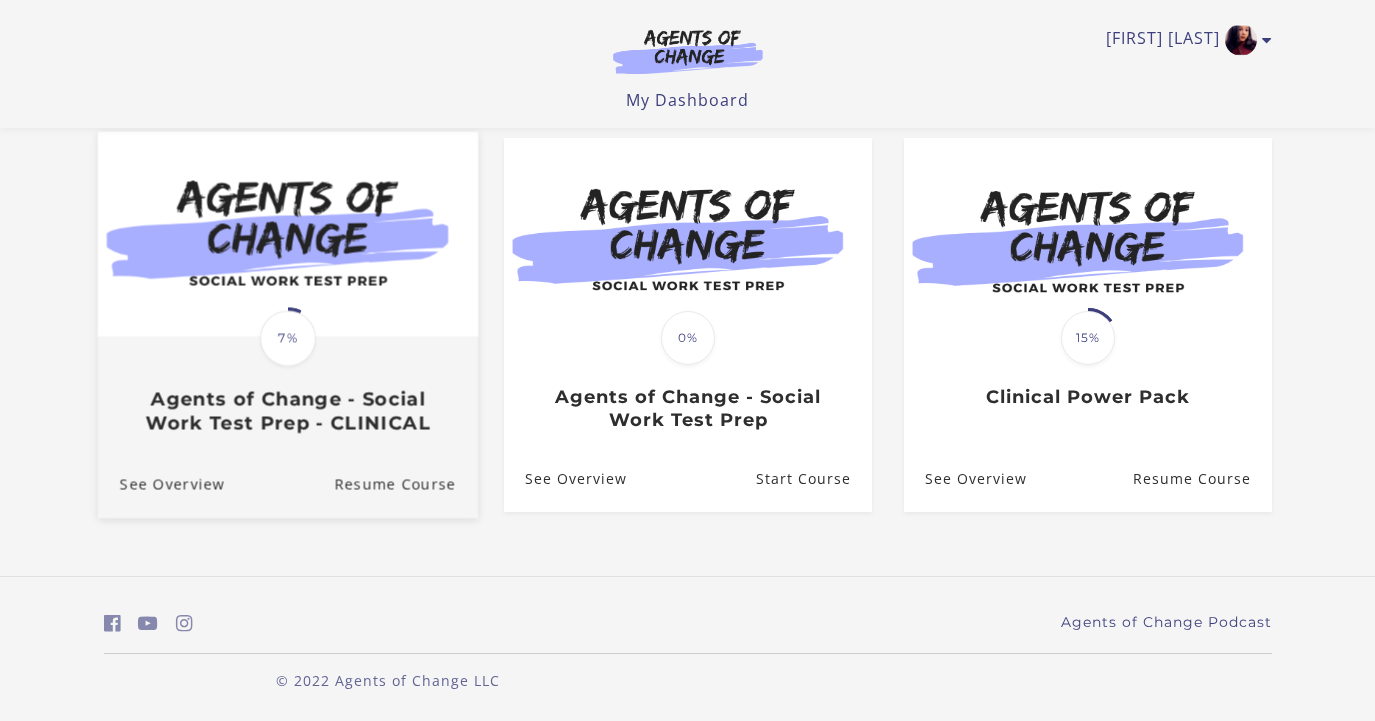 click on "Agents of Change - Social Work Test Prep - CLINICAL" at bounding box center (287, 411) 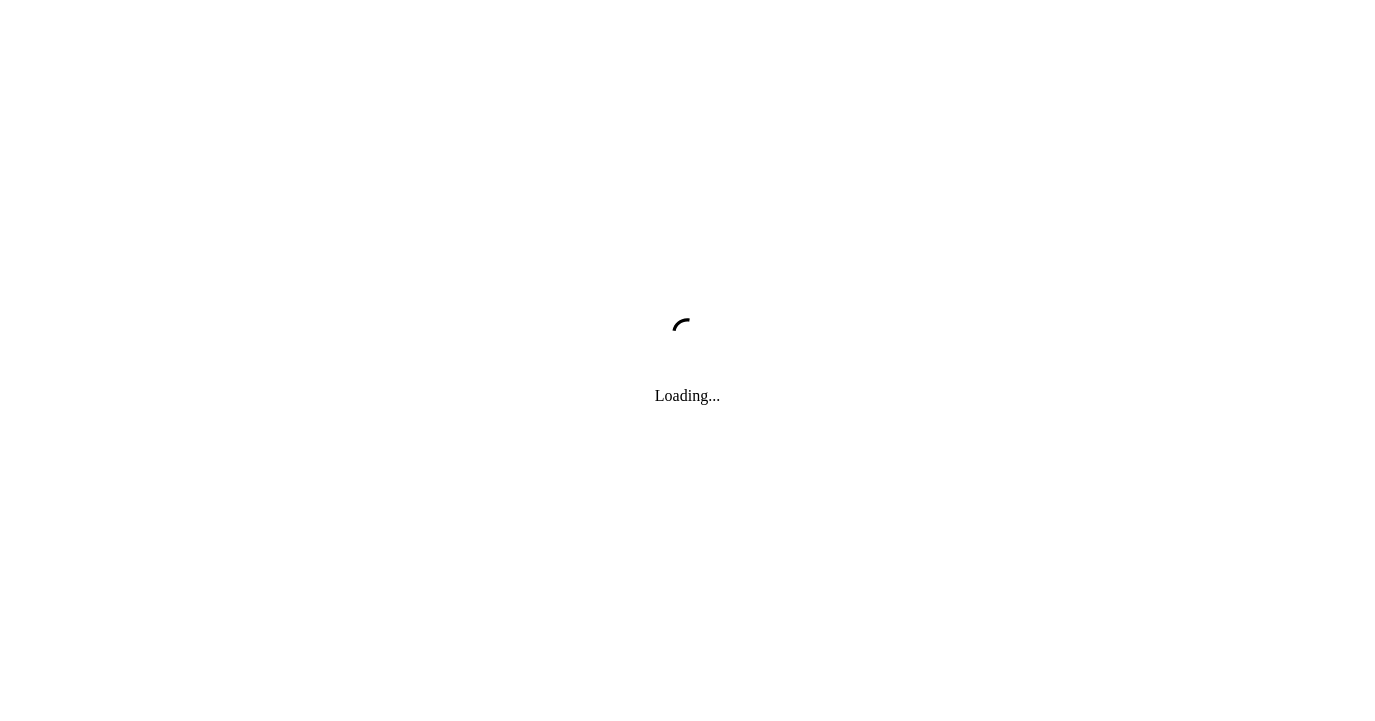 scroll, scrollTop: 0, scrollLeft: 0, axis: both 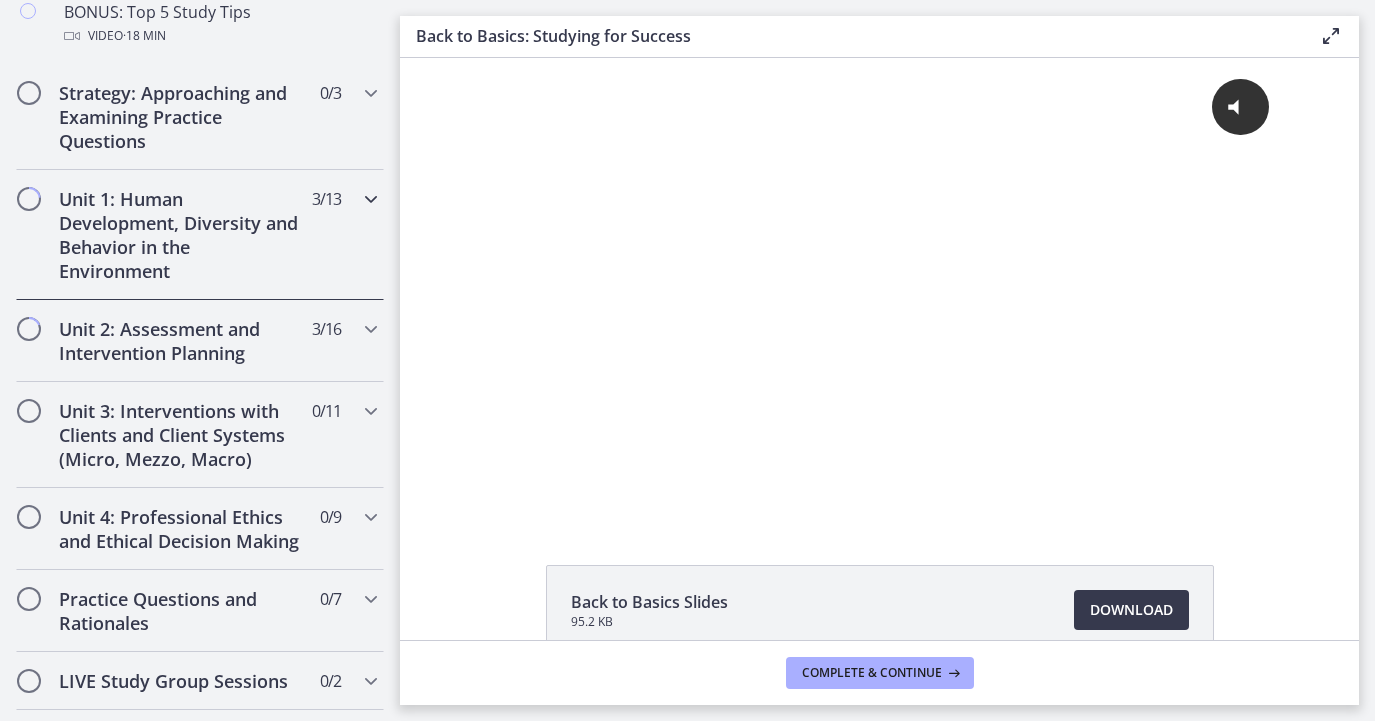 click on "Unit 1: Human Development, Diversity and Behavior in the Environment" at bounding box center [181, 235] 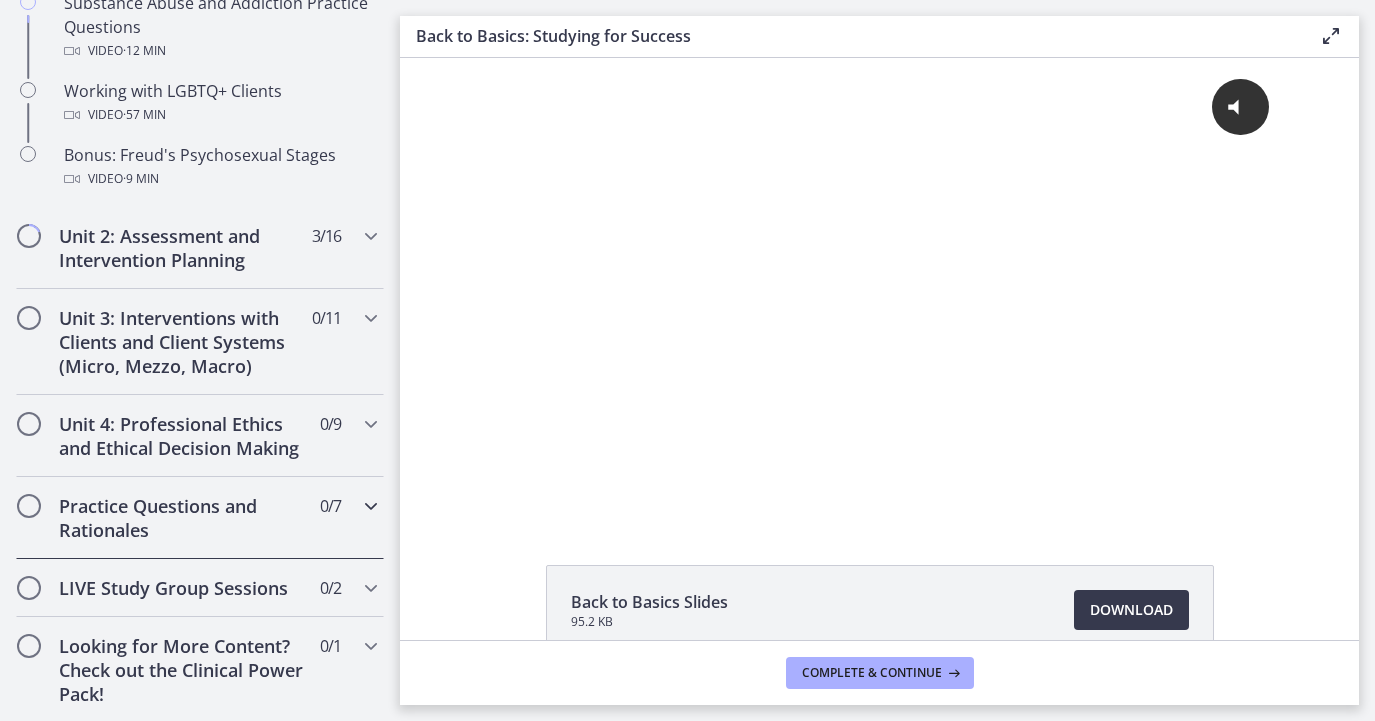 scroll, scrollTop: 1413, scrollLeft: 0, axis: vertical 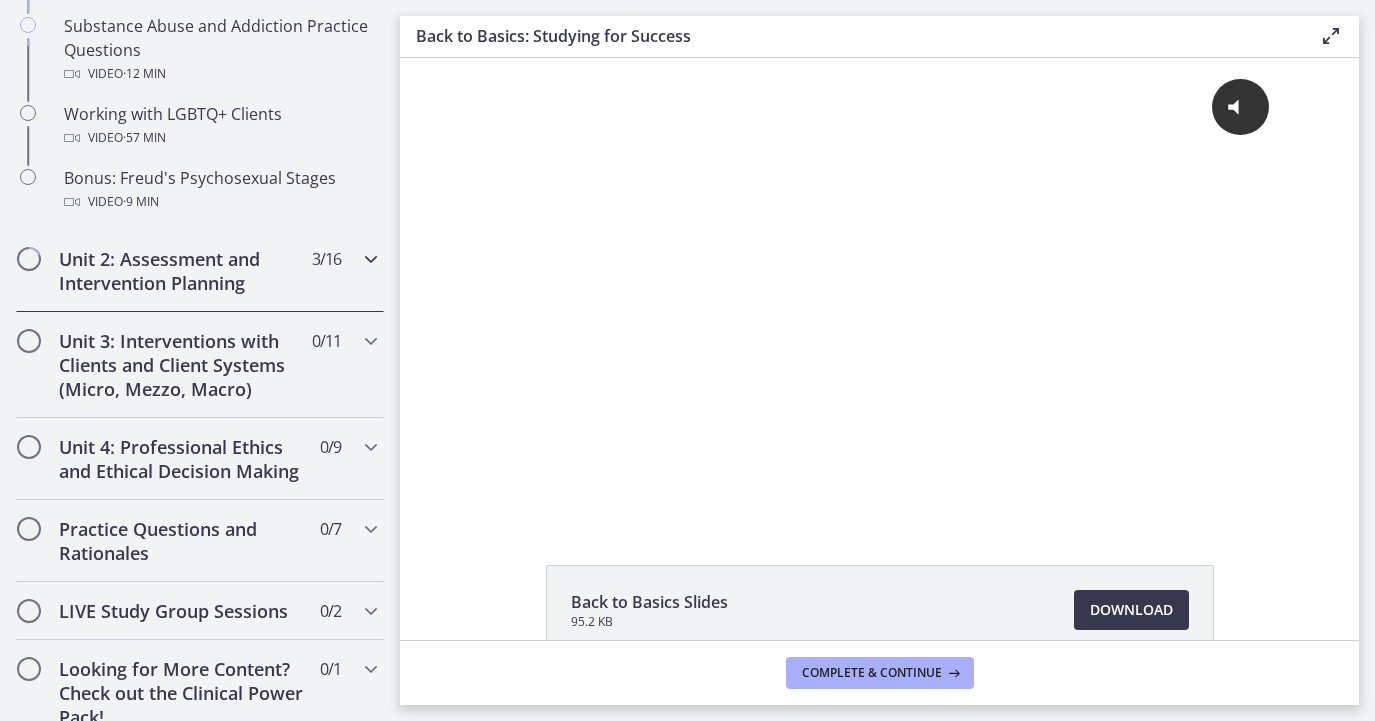 click on "Unit 2: Assessment and Intervention Planning" at bounding box center [181, 271] 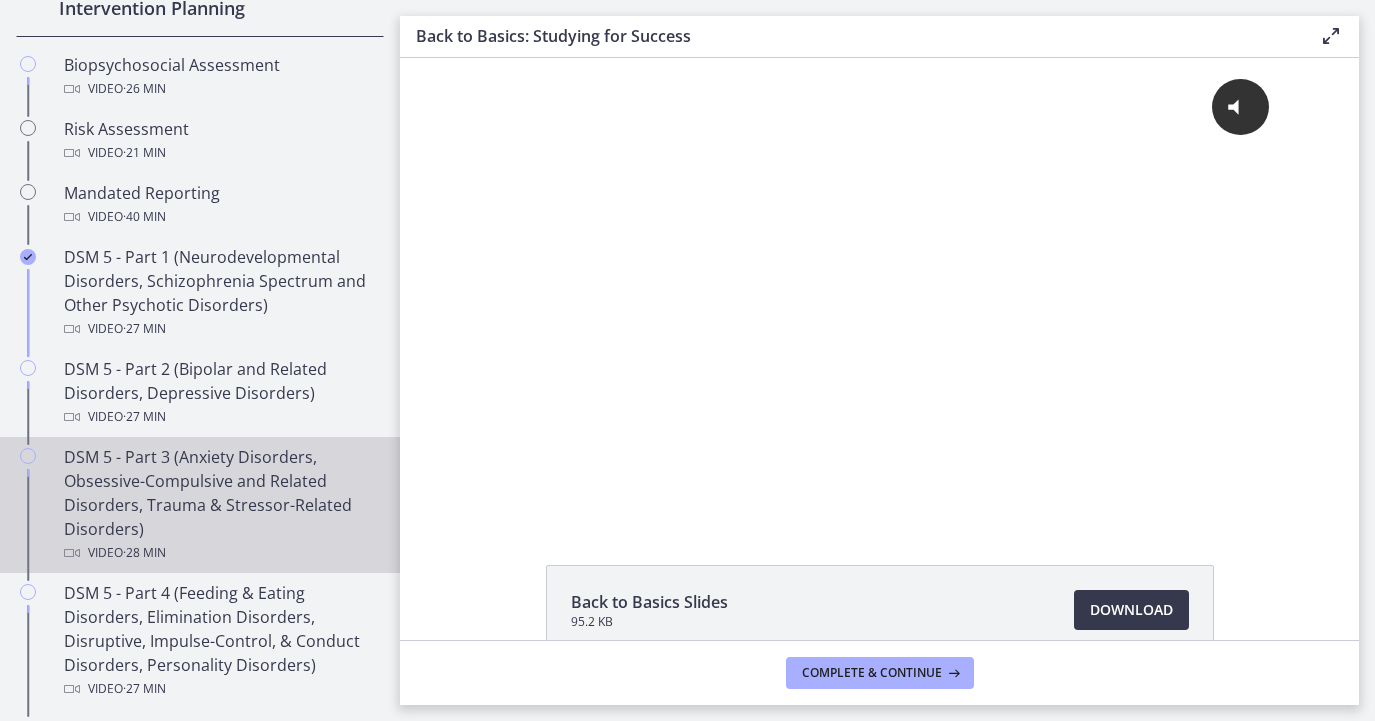 scroll, scrollTop: 533, scrollLeft: 0, axis: vertical 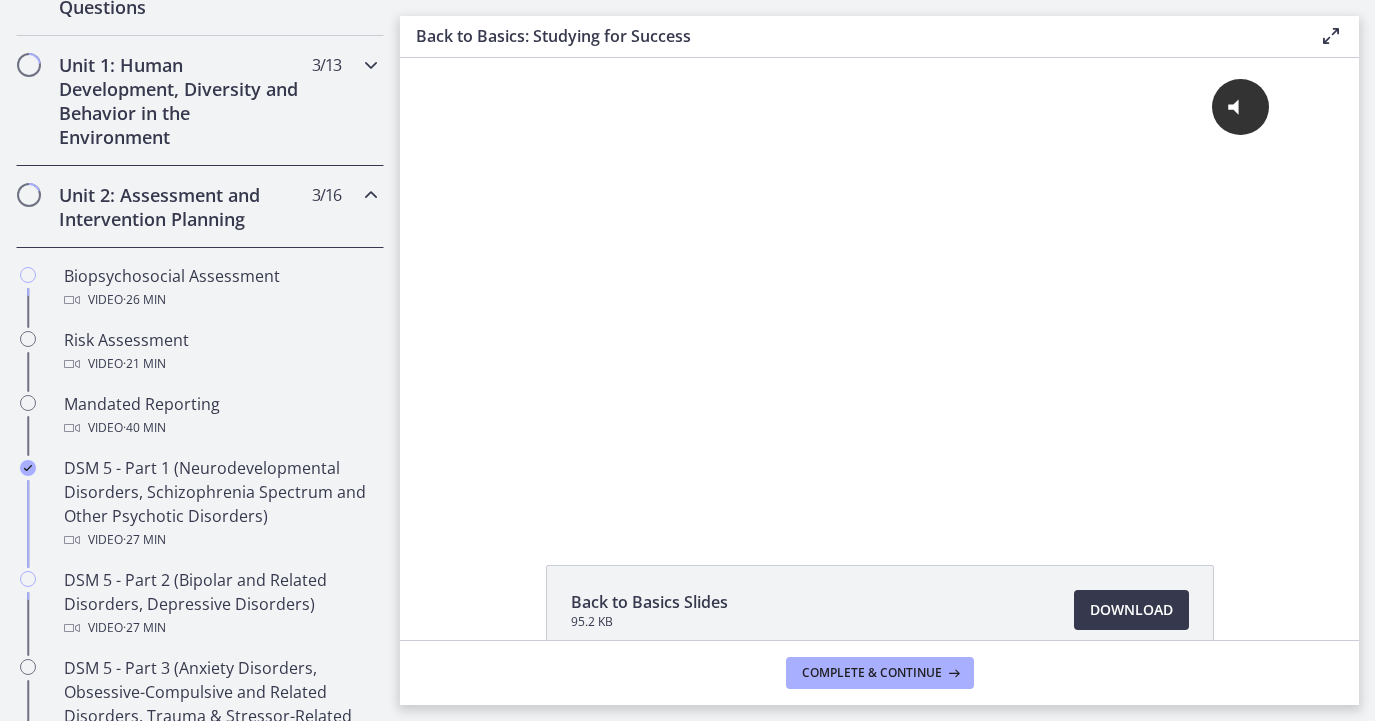 click on "Unit 1: Human Development, Diversity and Behavior in the Environment
3  /  13
Completed" at bounding box center (200, 101) 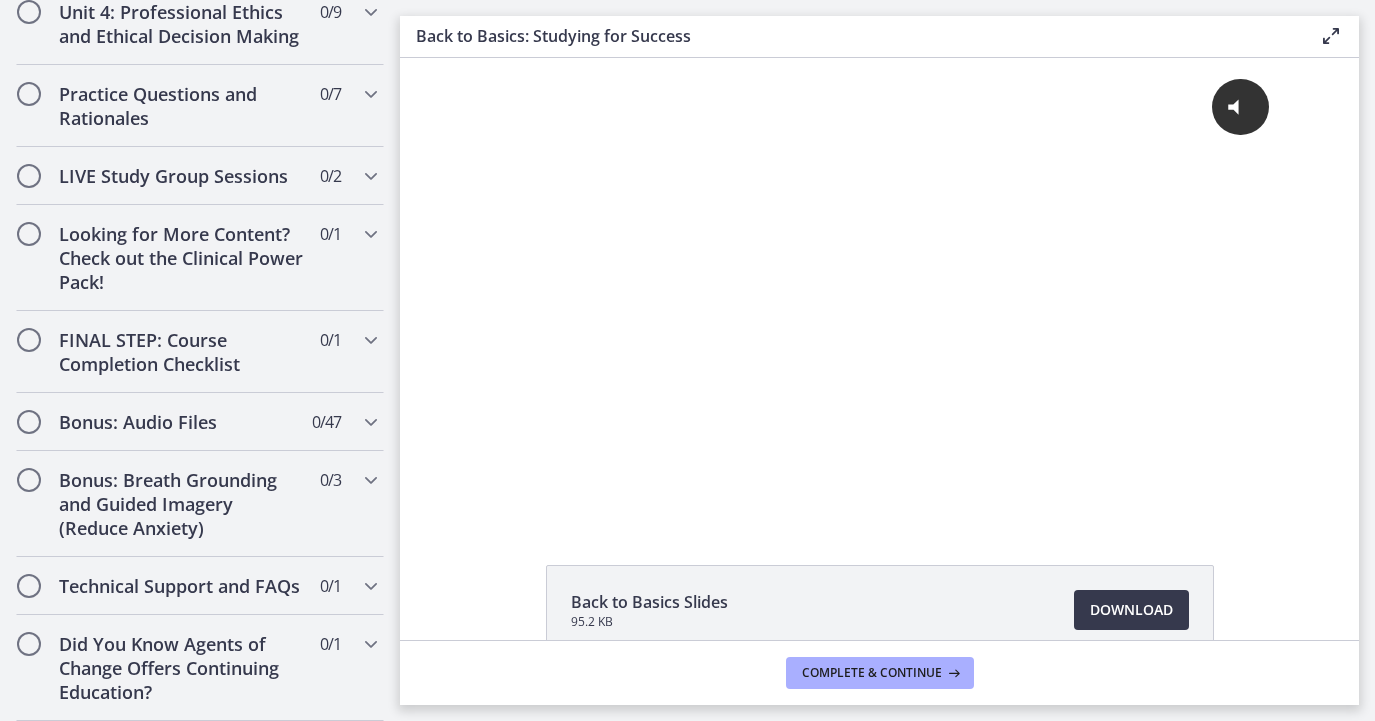 scroll, scrollTop: 1848, scrollLeft: 0, axis: vertical 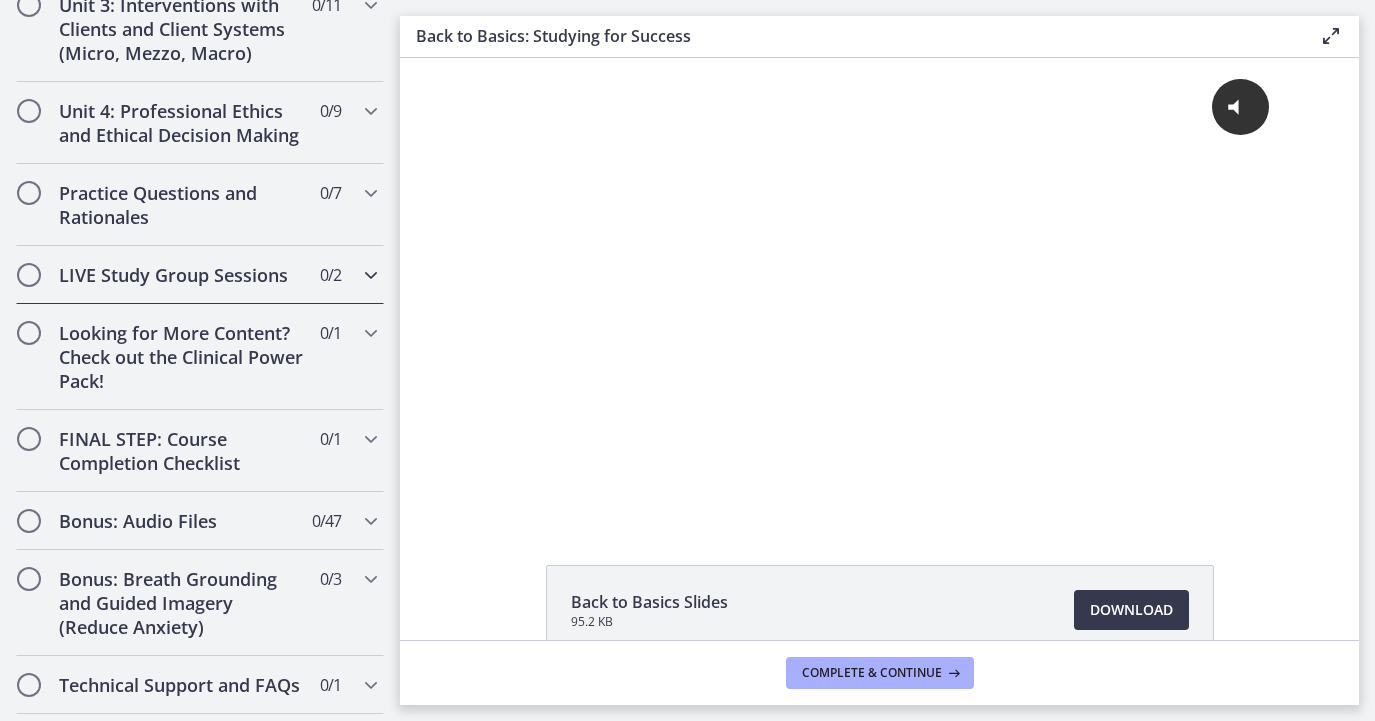 click on "LIVE Study Group Sessions" at bounding box center (181, 275) 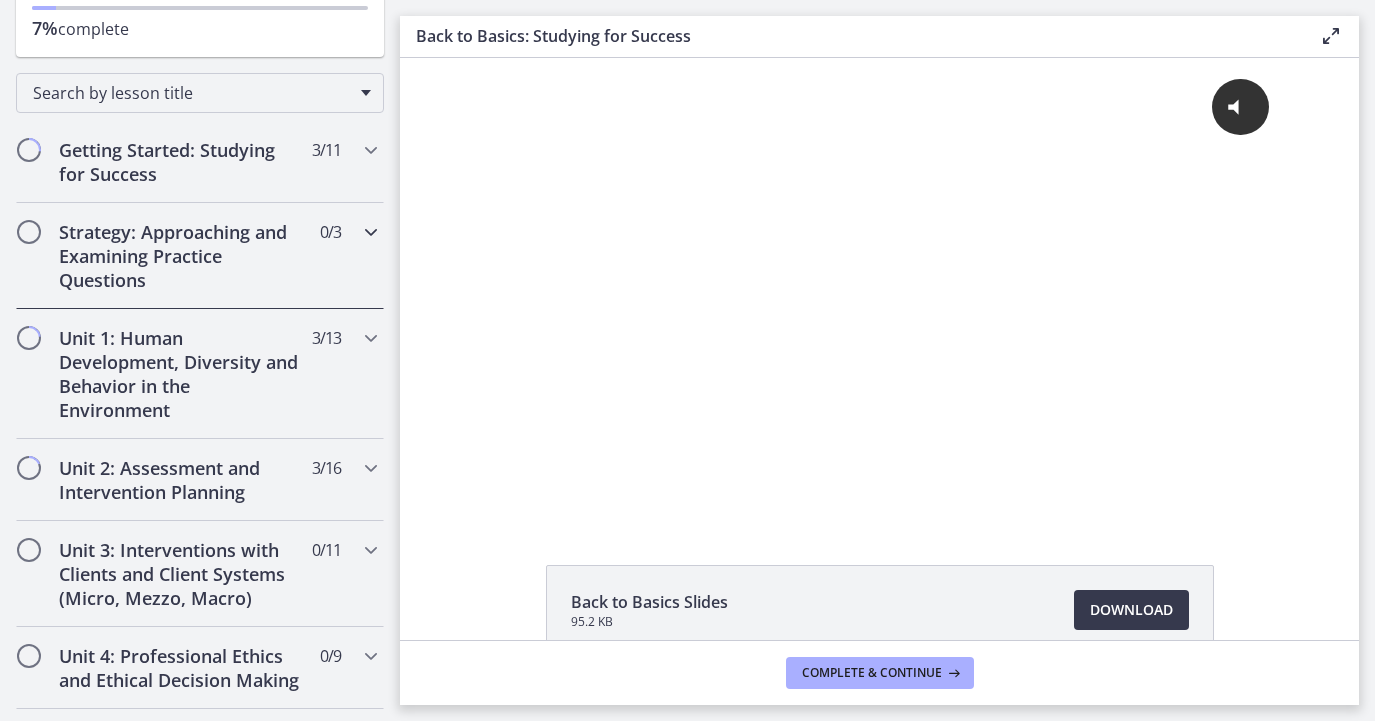 scroll, scrollTop: 254, scrollLeft: 0, axis: vertical 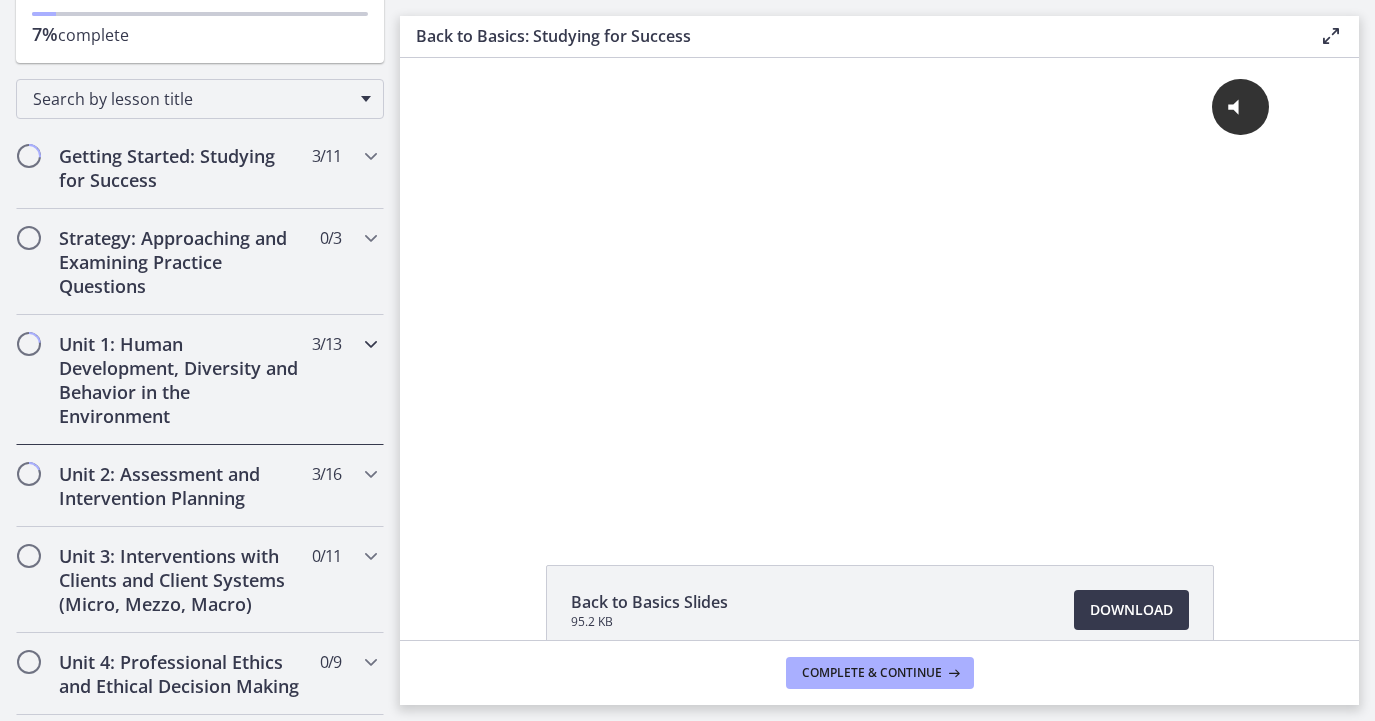 click on "Unit 1: Human Development, Diversity and Behavior in the Environment" at bounding box center (181, 380) 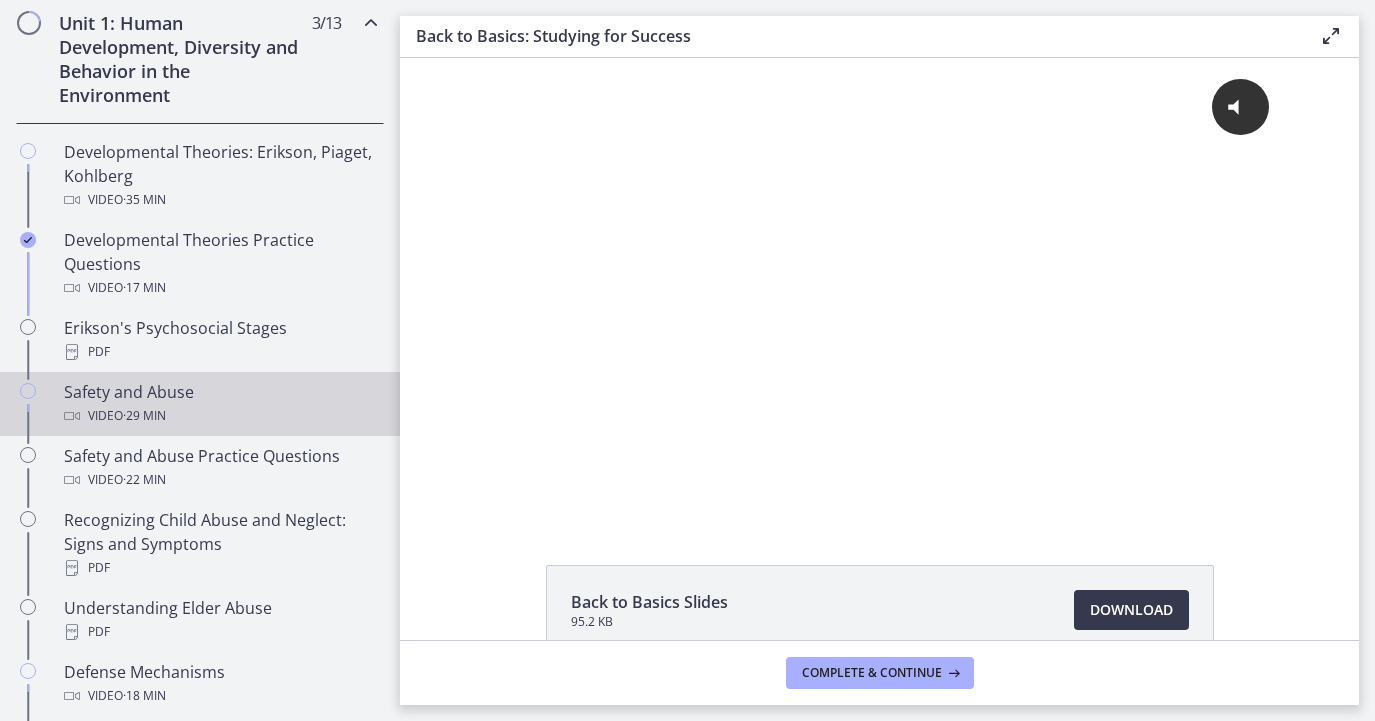 scroll, scrollTop: 577, scrollLeft: 0, axis: vertical 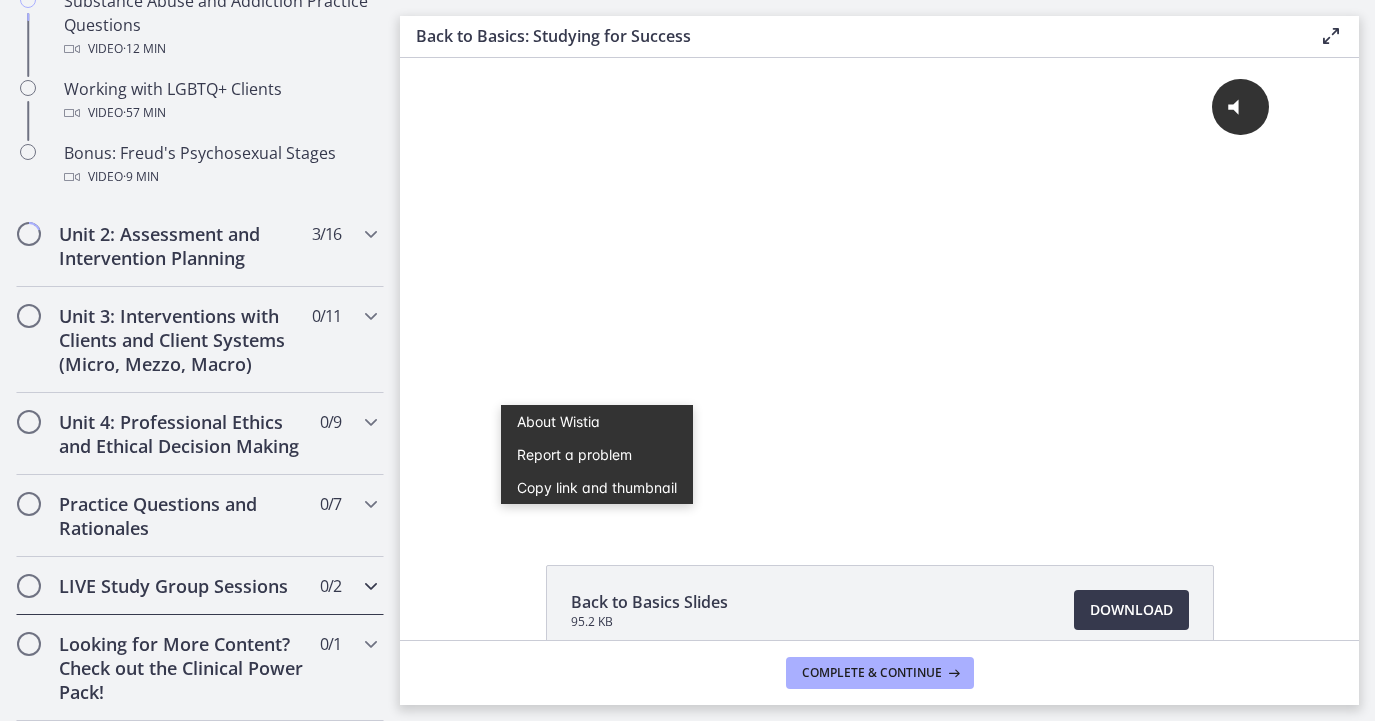 click on "LIVE Study Group Sessions" at bounding box center (181, 586) 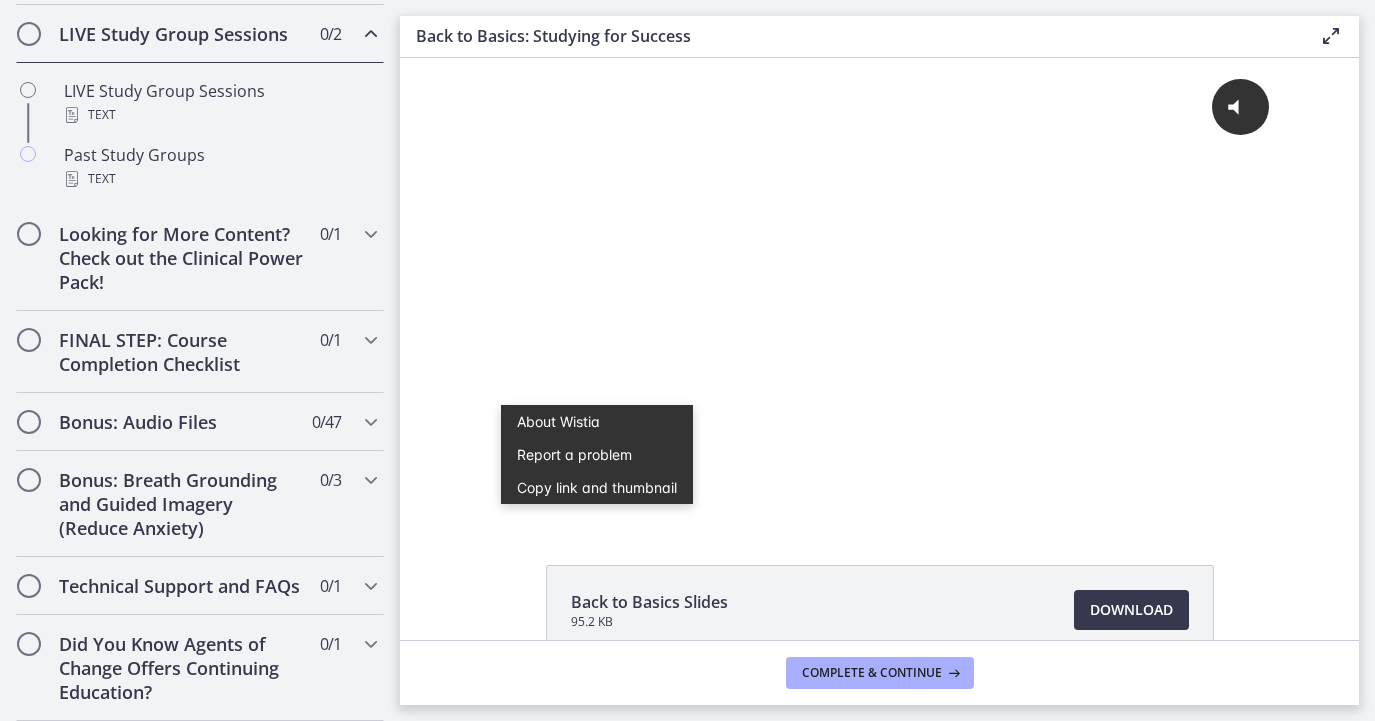 scroll, scrollTop: 1048, scrollLeft: 0, axis: vertical 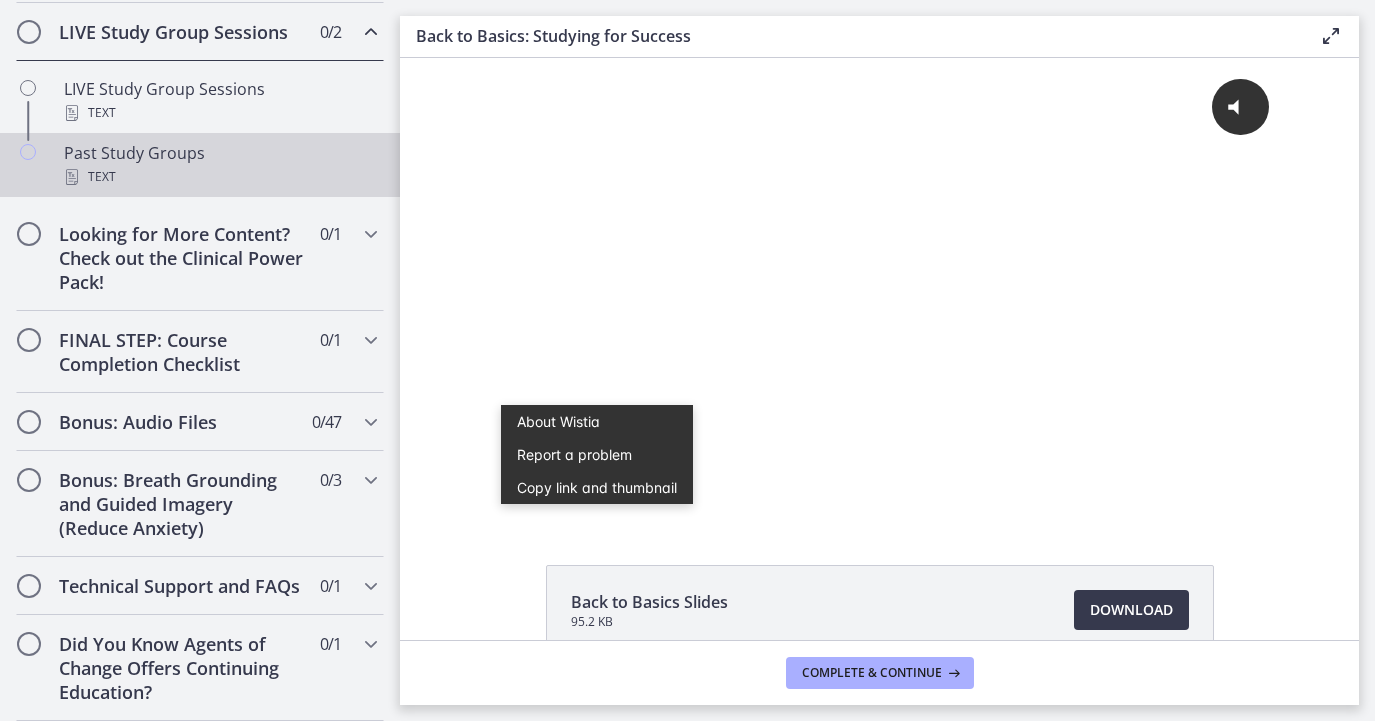 click on "Past Study Groups
Text" at bounding box center (200, 165) 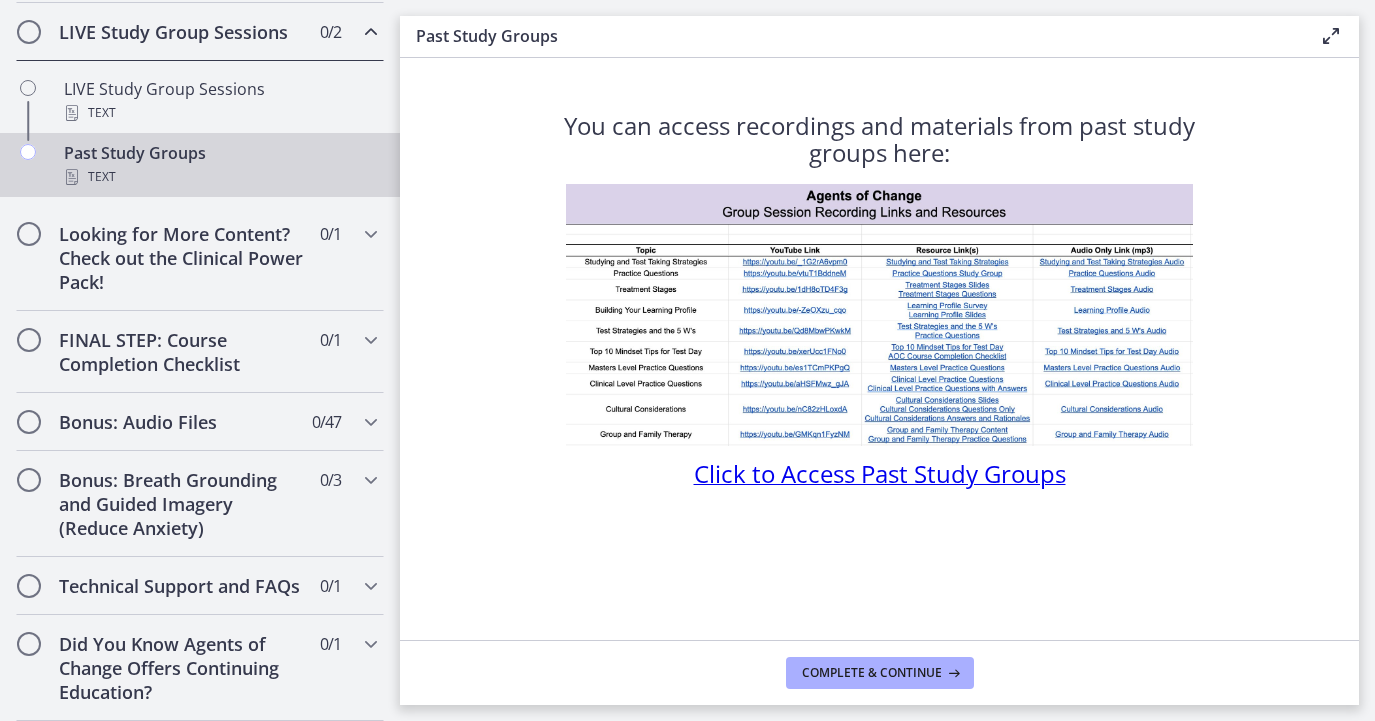 click on "Click to Access Past Study Groups" at bounding box center (880, 473) 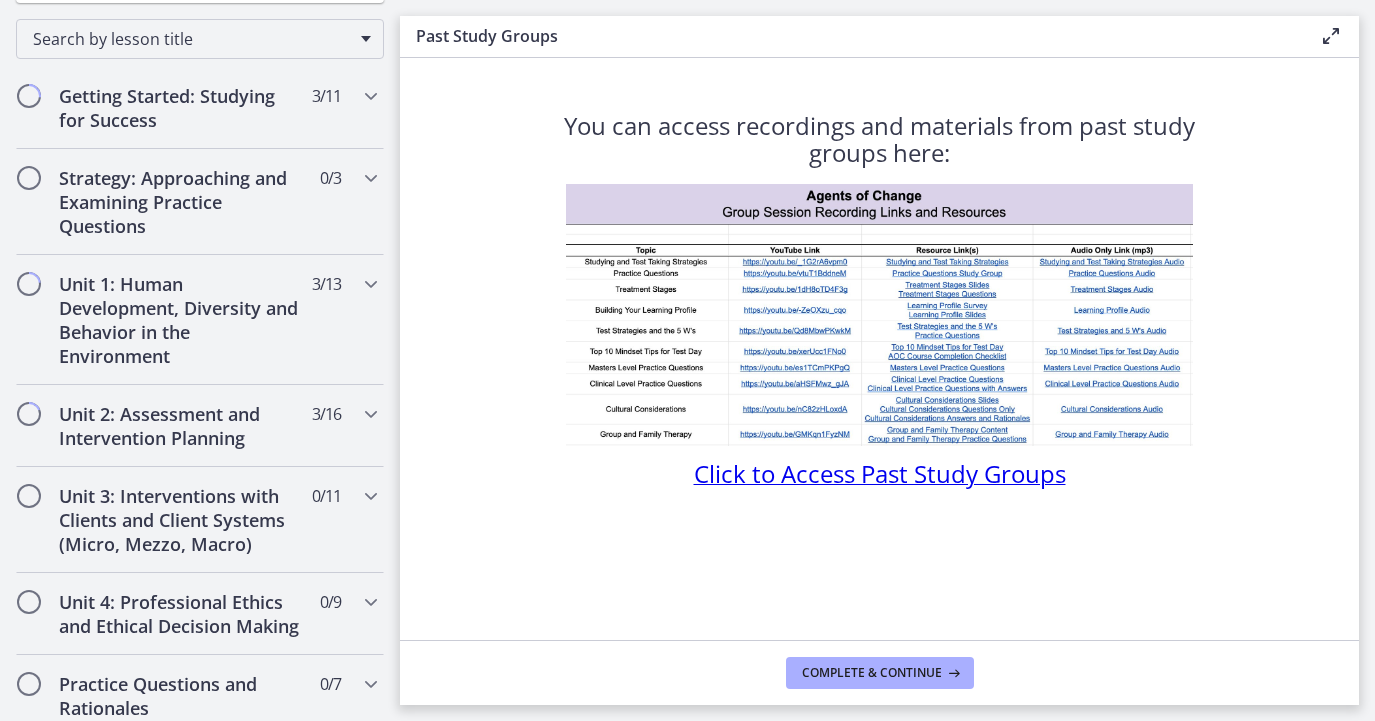 scroll, scrollTop: 258, scrollLeft: 0, axis: vertical 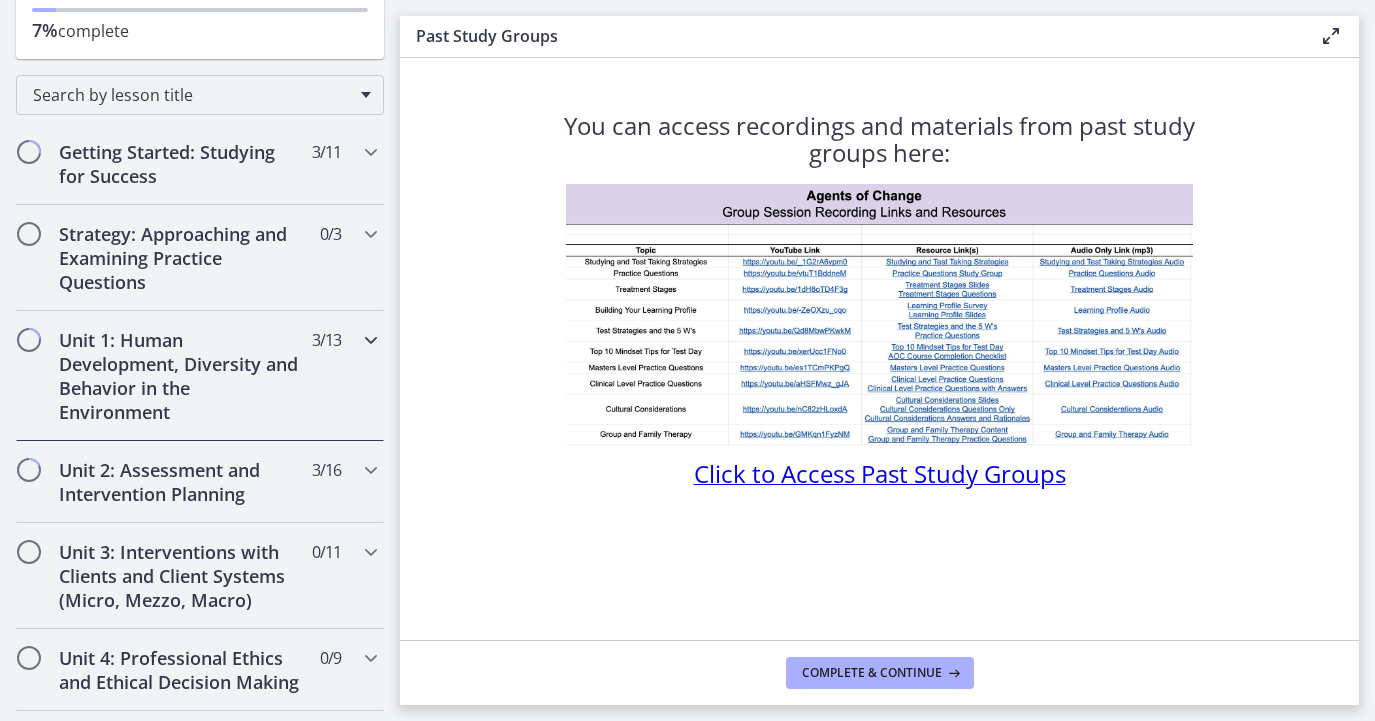 click on "Unit 1: Human Development, Diversity and Behavior in the Environment" at bounding box center [181, 376] 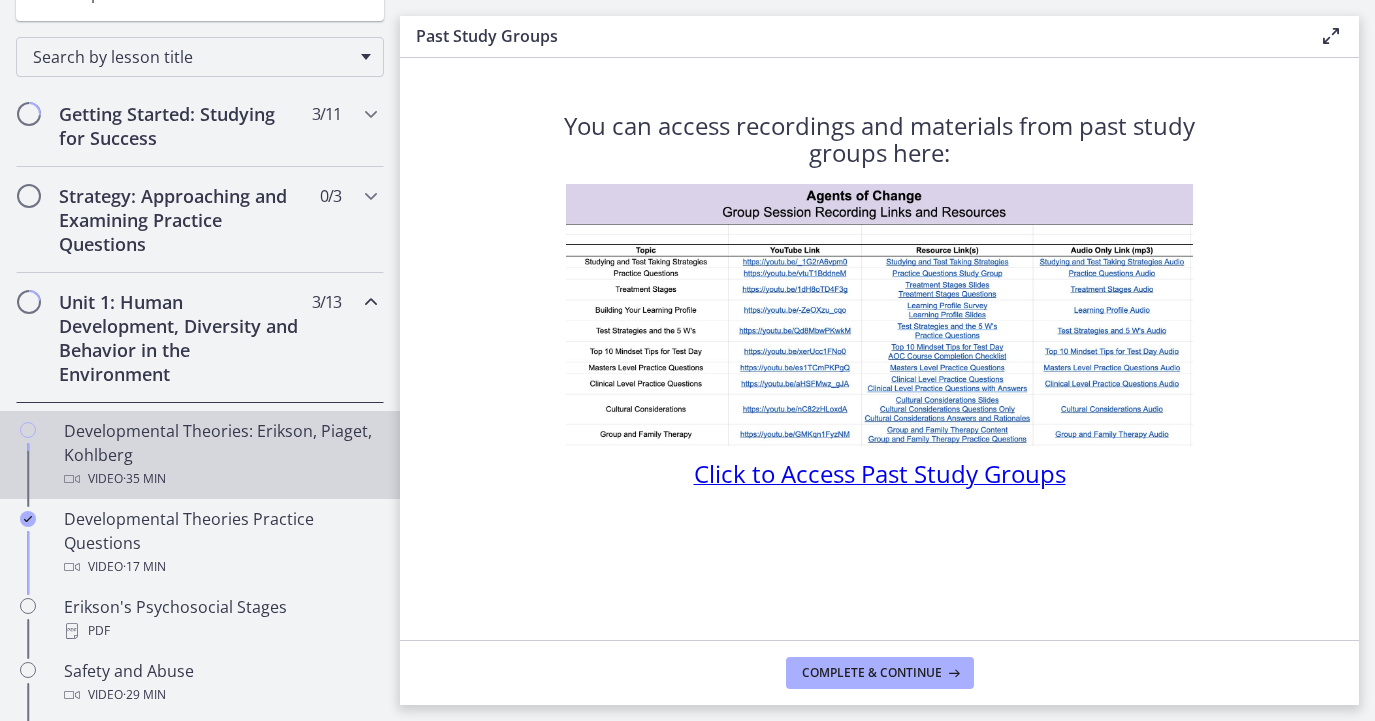 scroll, scrollTop: 443, scrollLeft: 0, axis: vertical 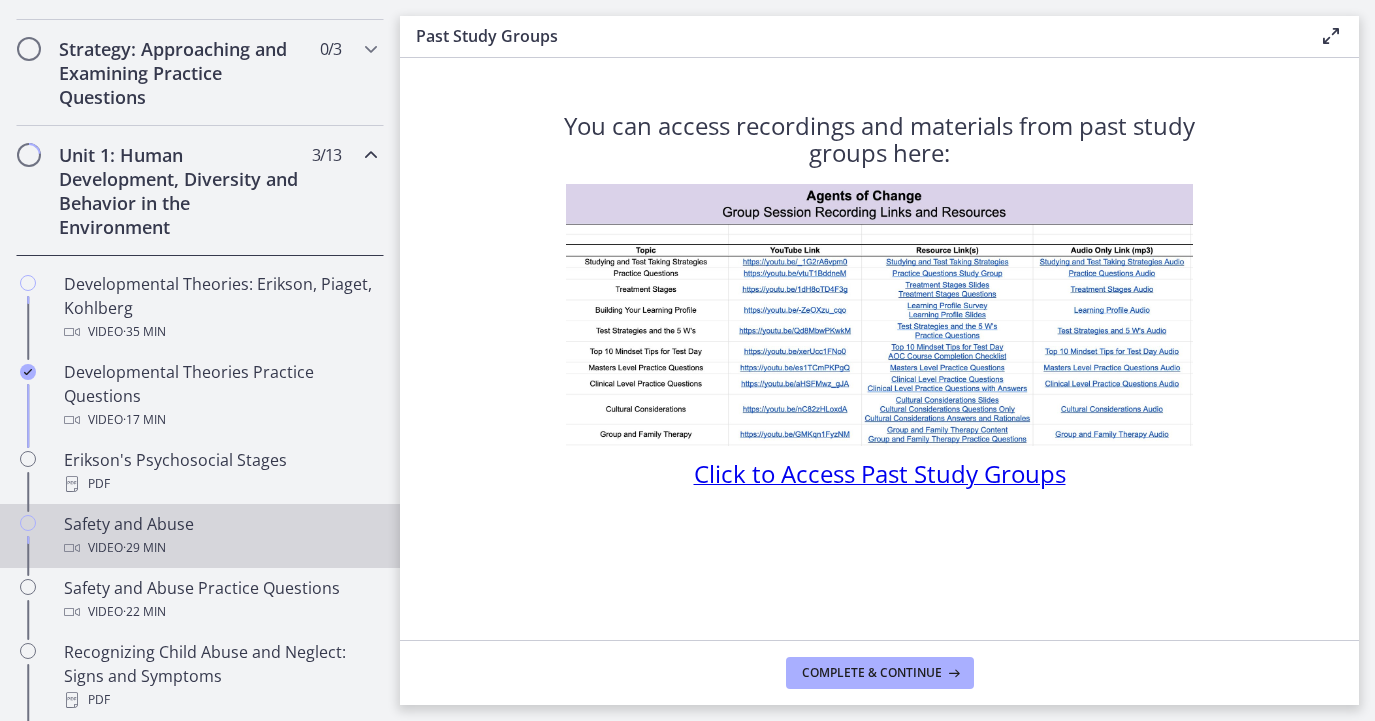 click on "·  29 min" at bounding box center (144, 548) 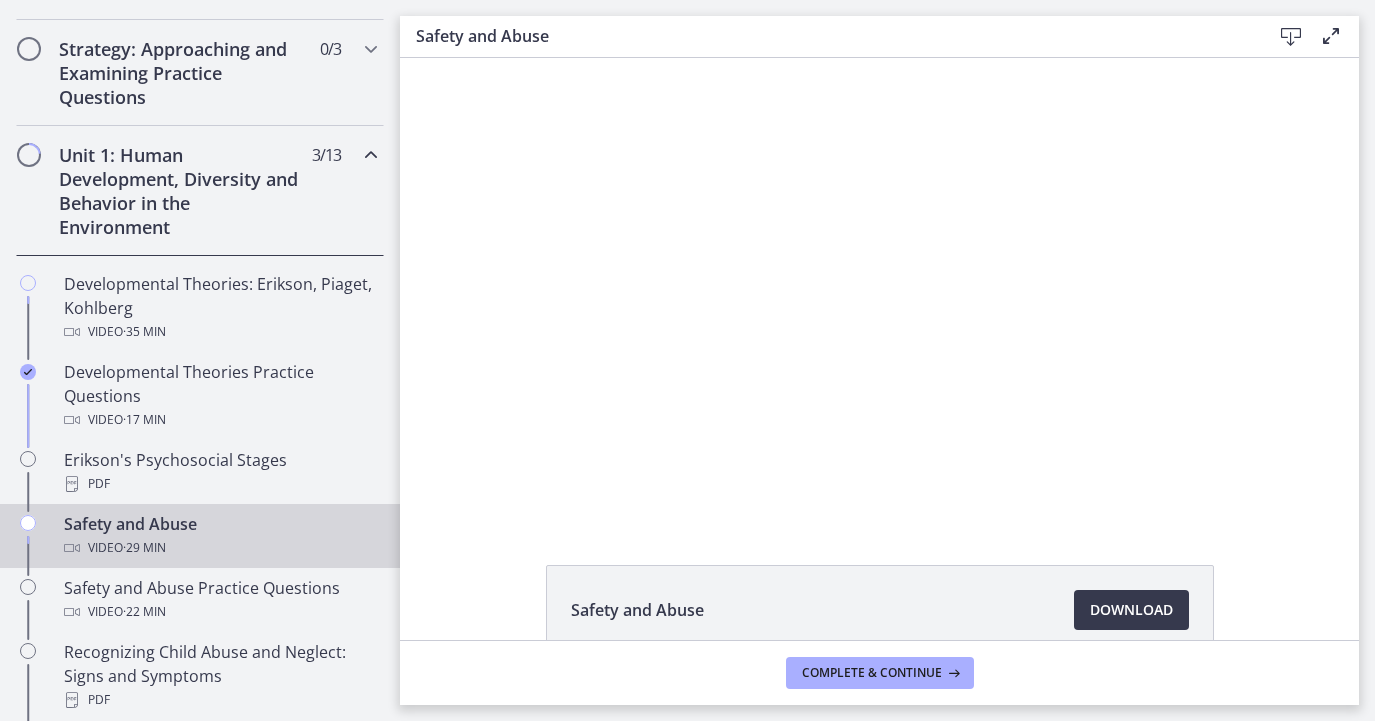 scroll, scrollTop: 0, scrollLeft: 0, axis: both 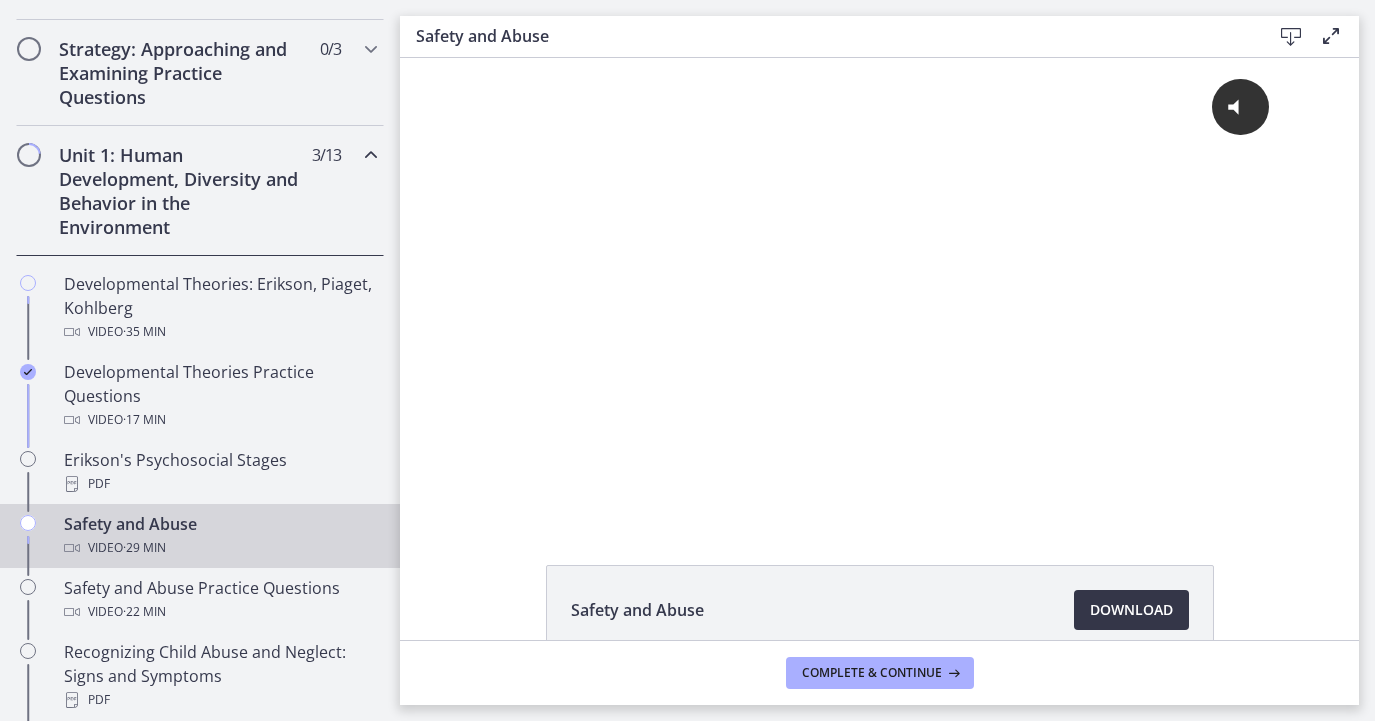 click on "Download
Opens in a new window" at bounding box center (1131, 610) 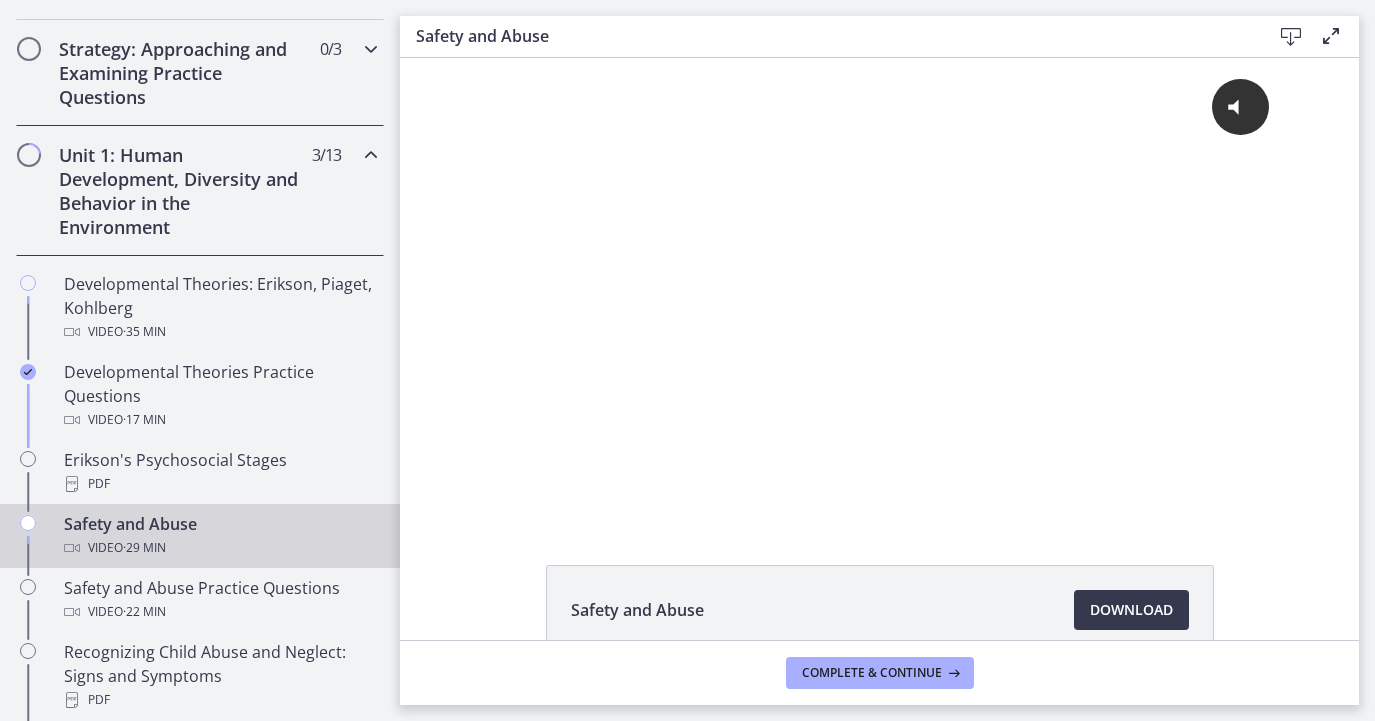 click on "Strategy: Approaching and Examining Practice Questions" at bounding box center (181, 73) 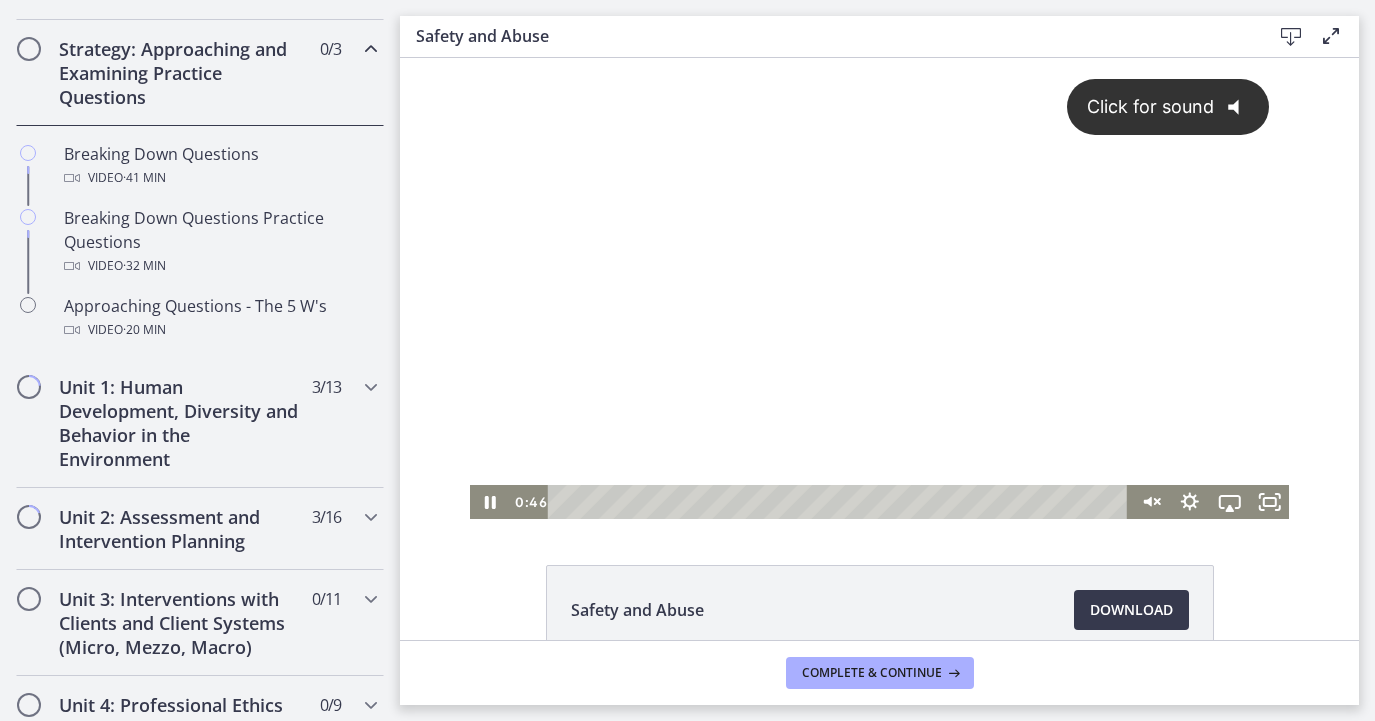click 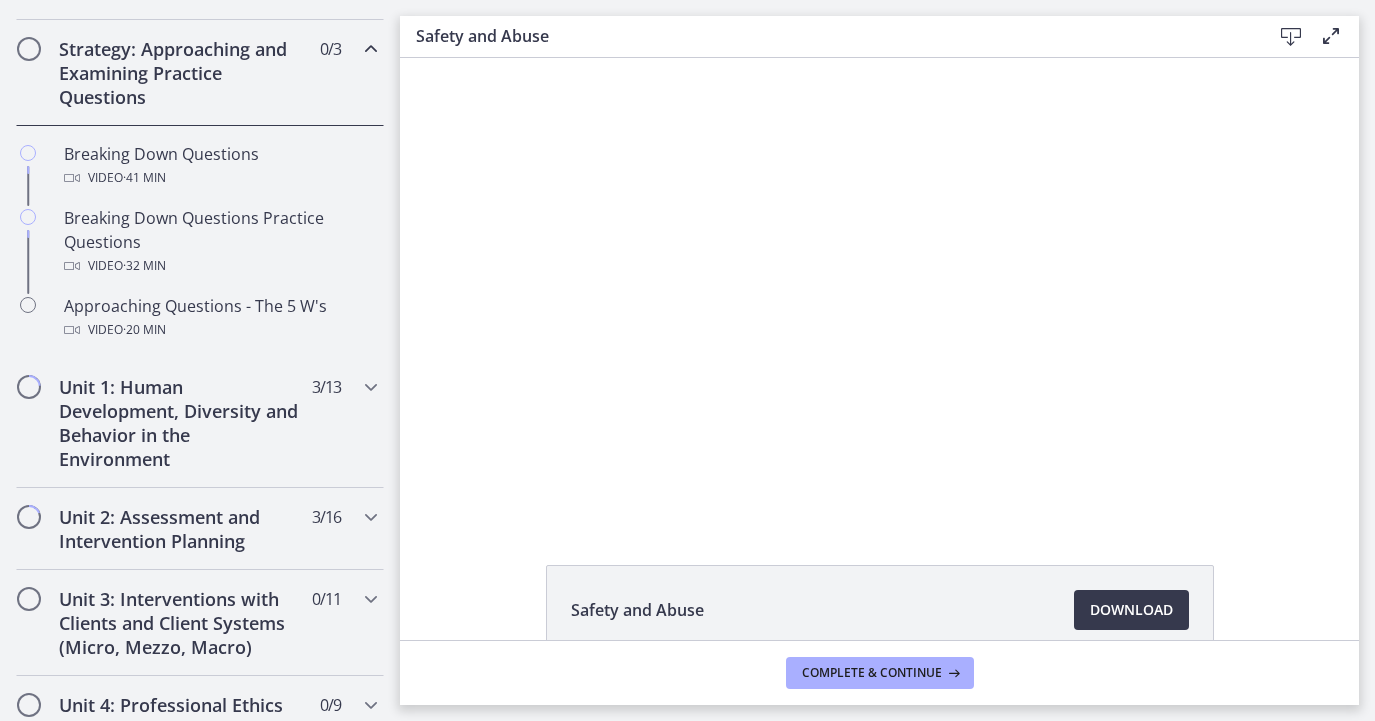 click on "Safety and Abuse
Download
Enable fullscreen
Safety and Abuse
Download
Opens in a new window
Complete & continue" at bounding box center (887, 360) 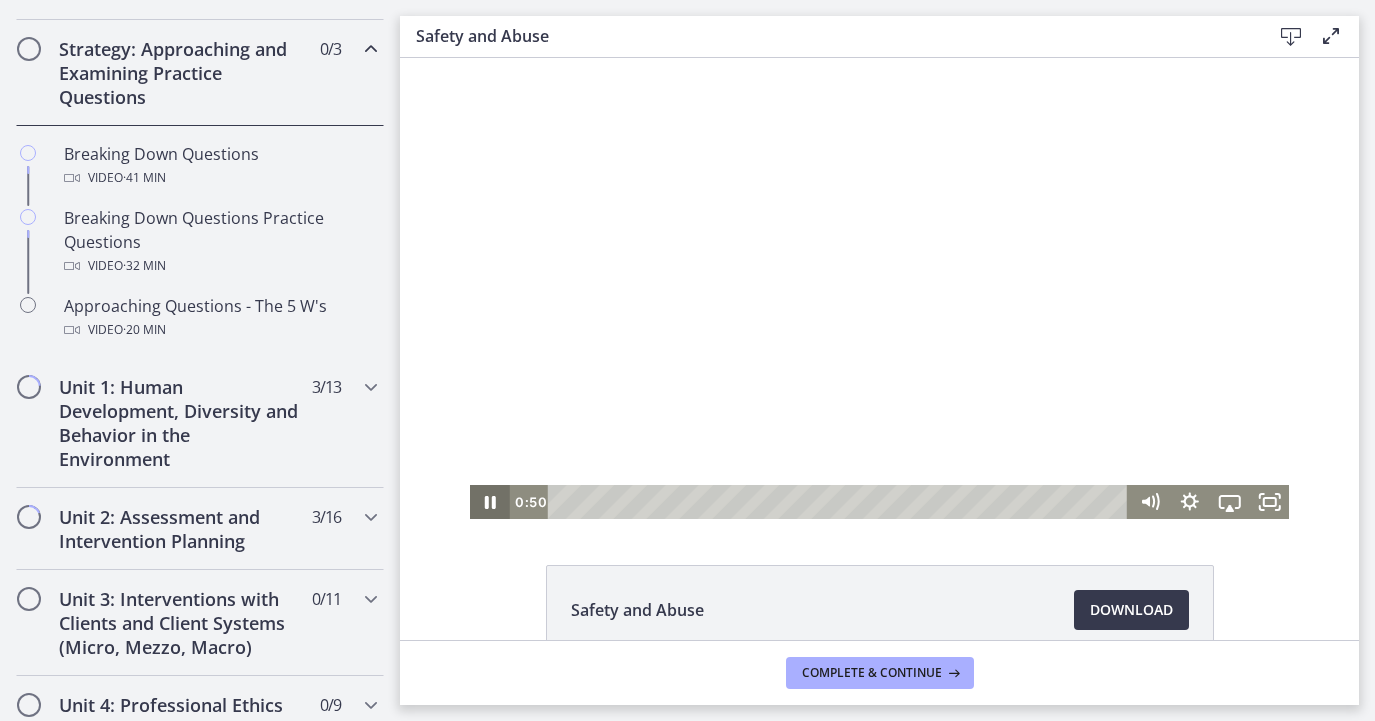 click 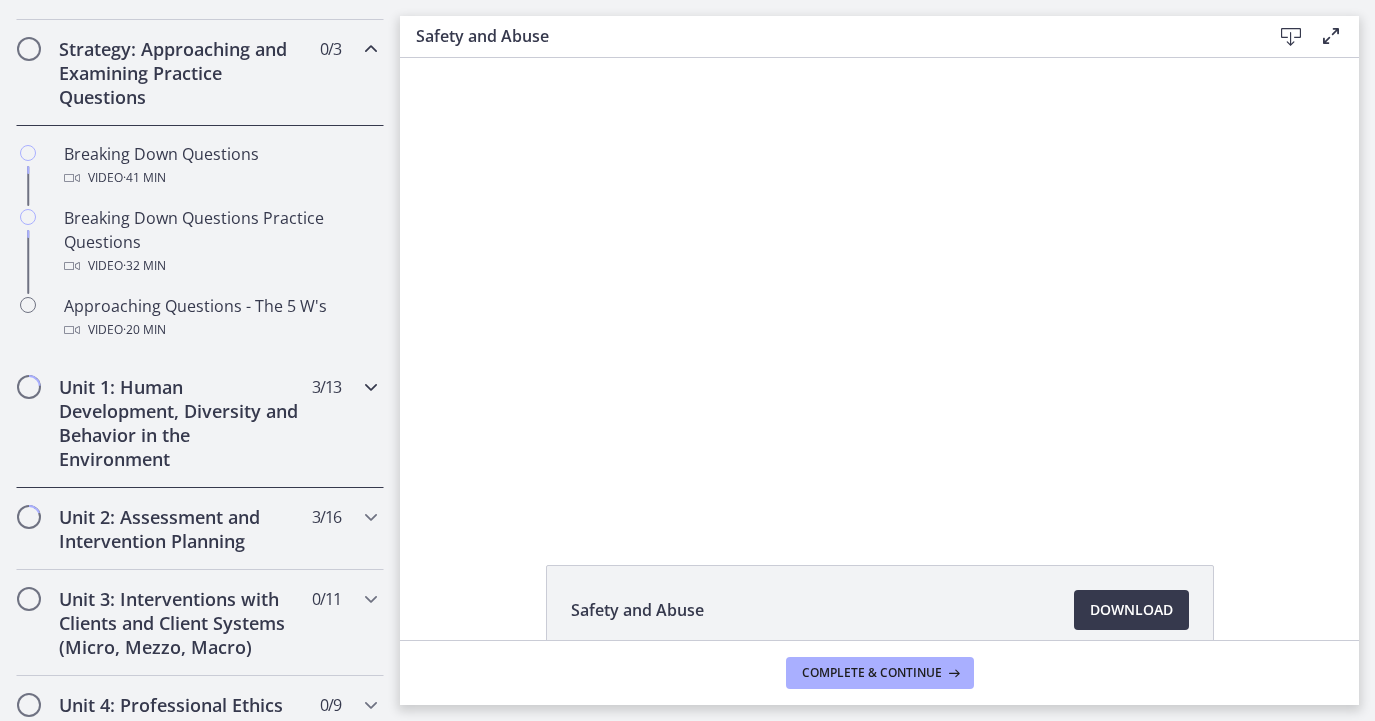 click on "Unit 1: Human Development, Diversity and Behavior in the Environment" at bounding box center (181, 423) 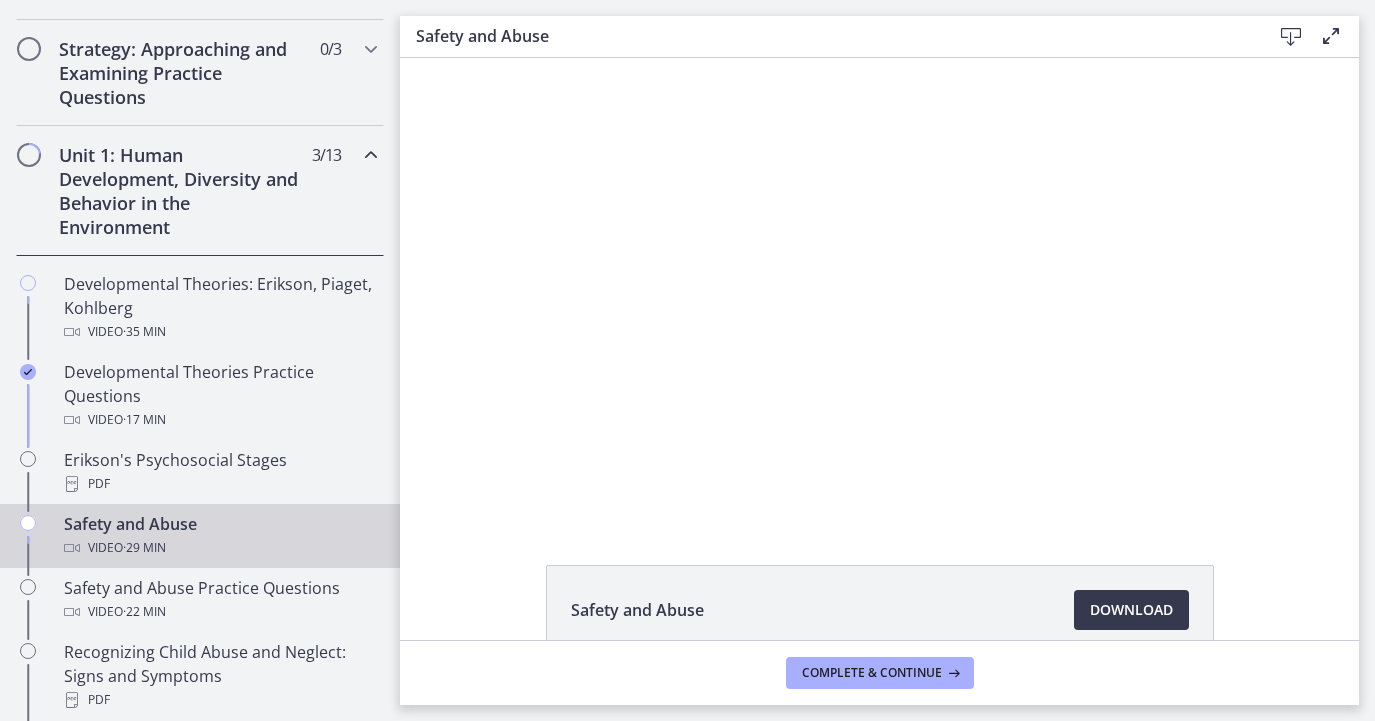 click on "Safety and Abuse
Video
·  29 min" at bounding box center [220, 536] 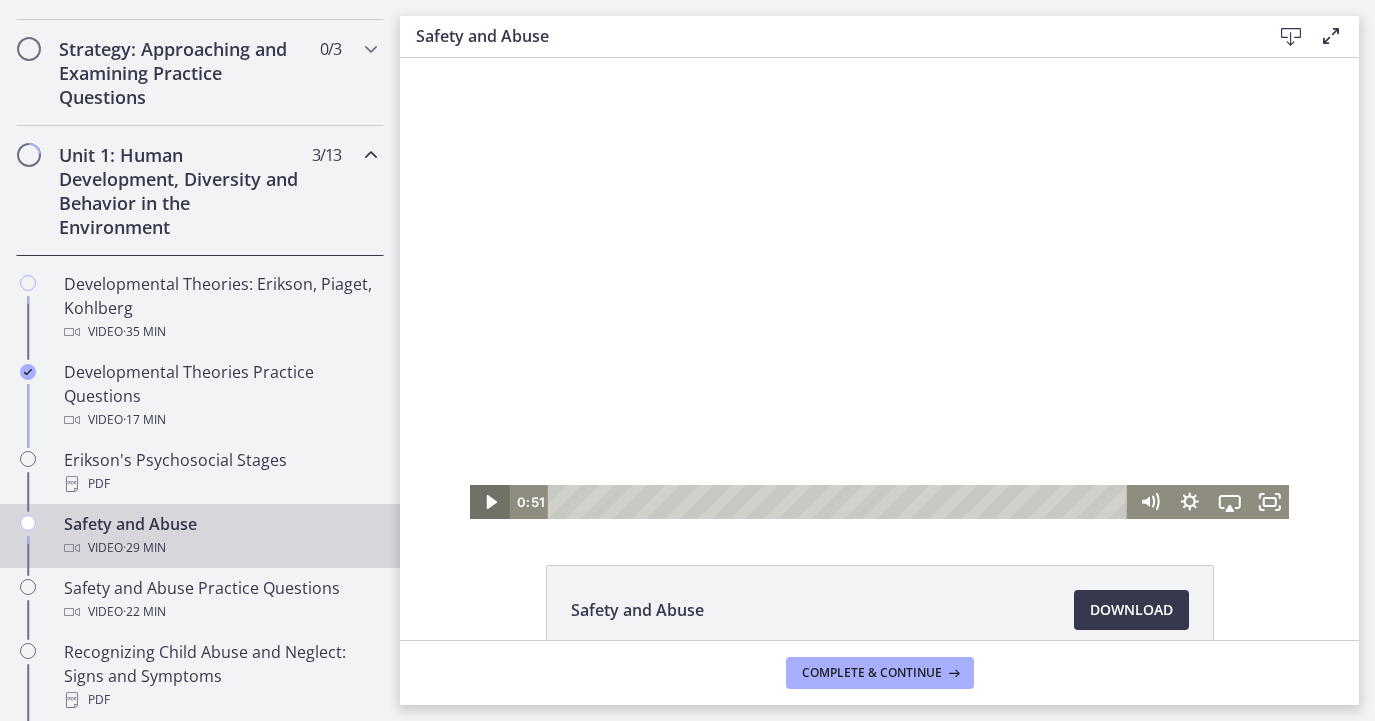 click 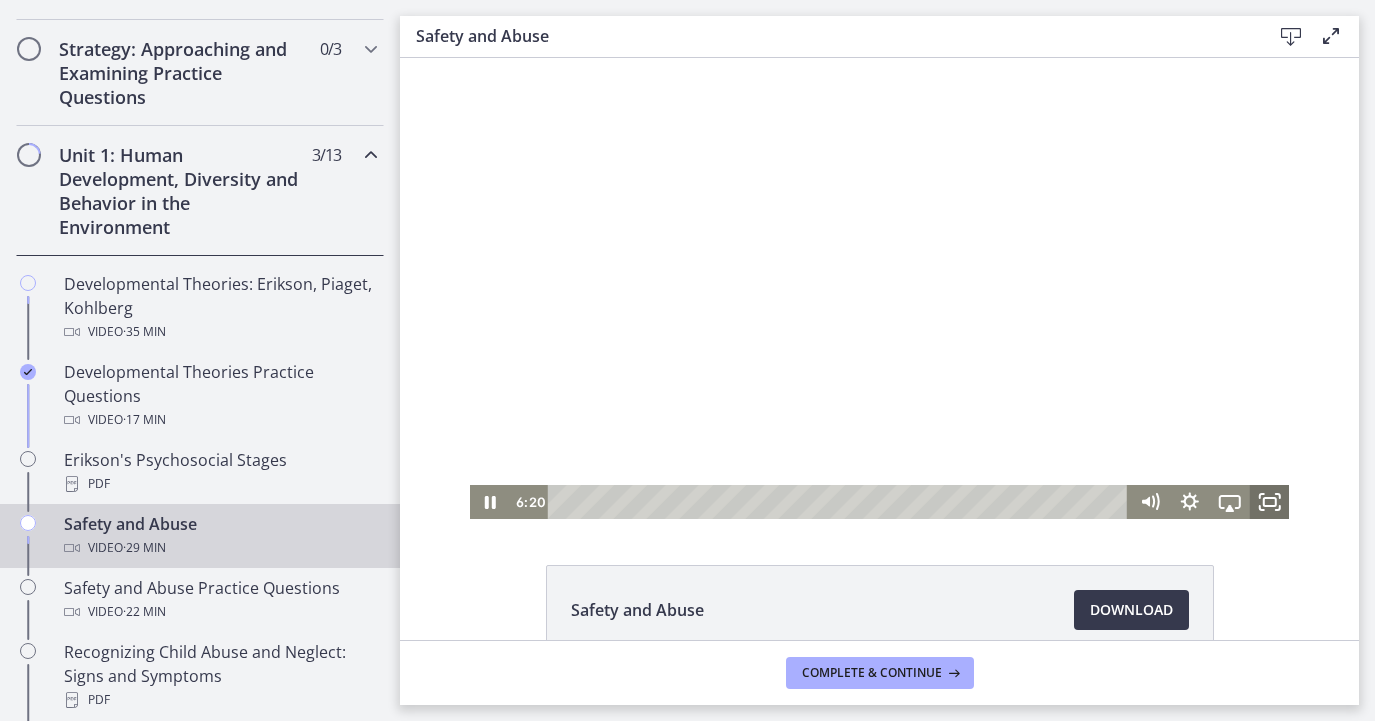 click 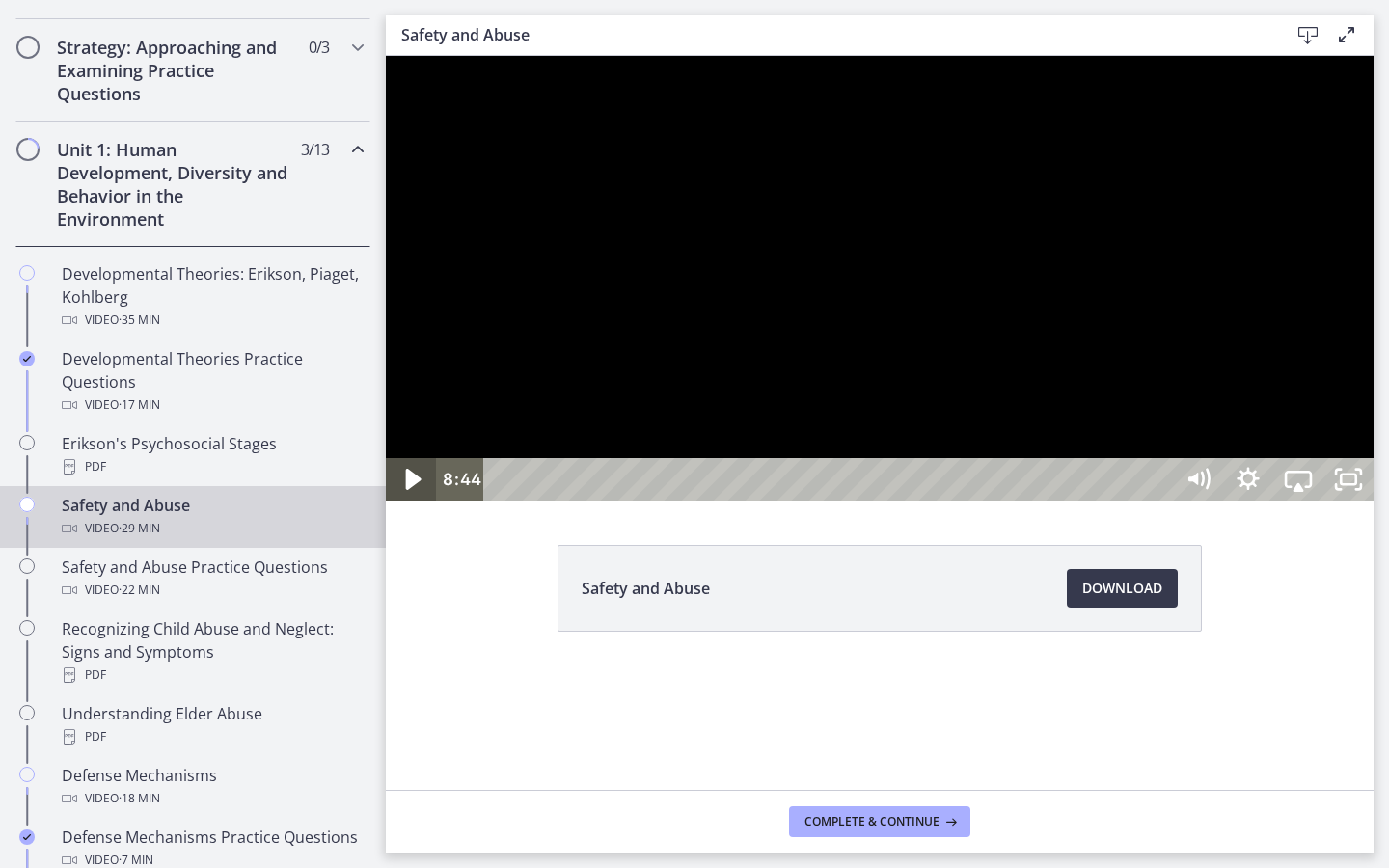 click 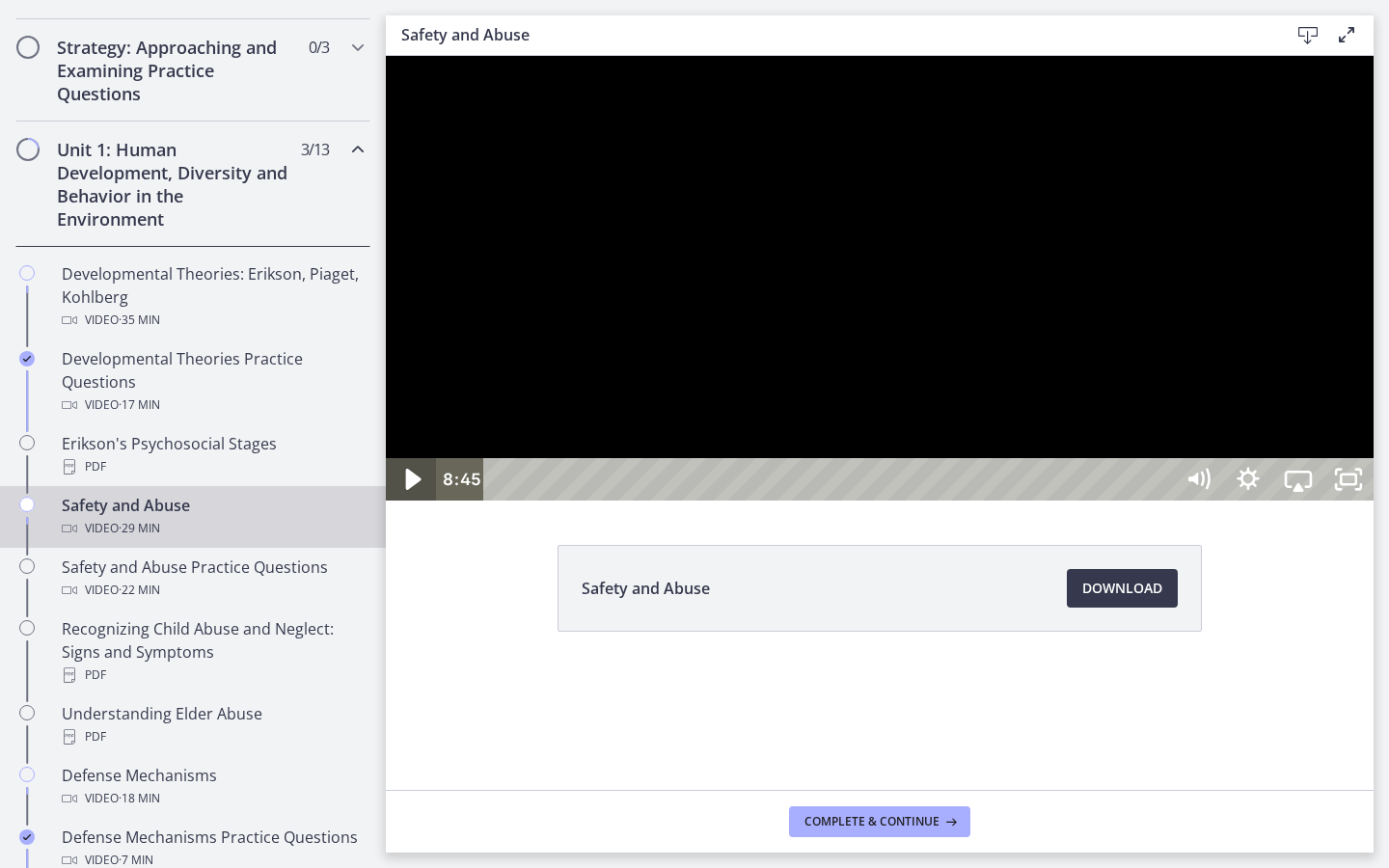 click 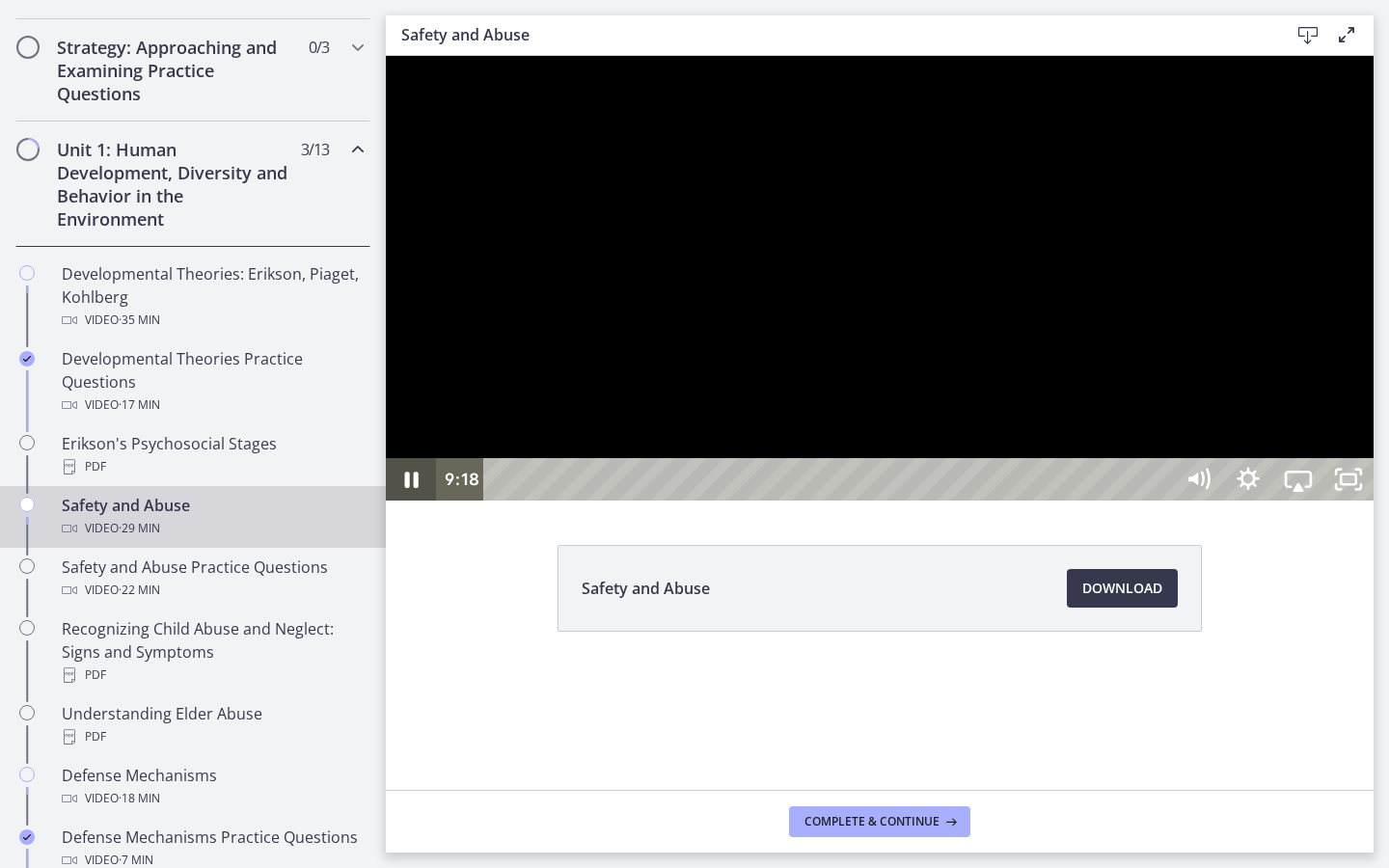 click 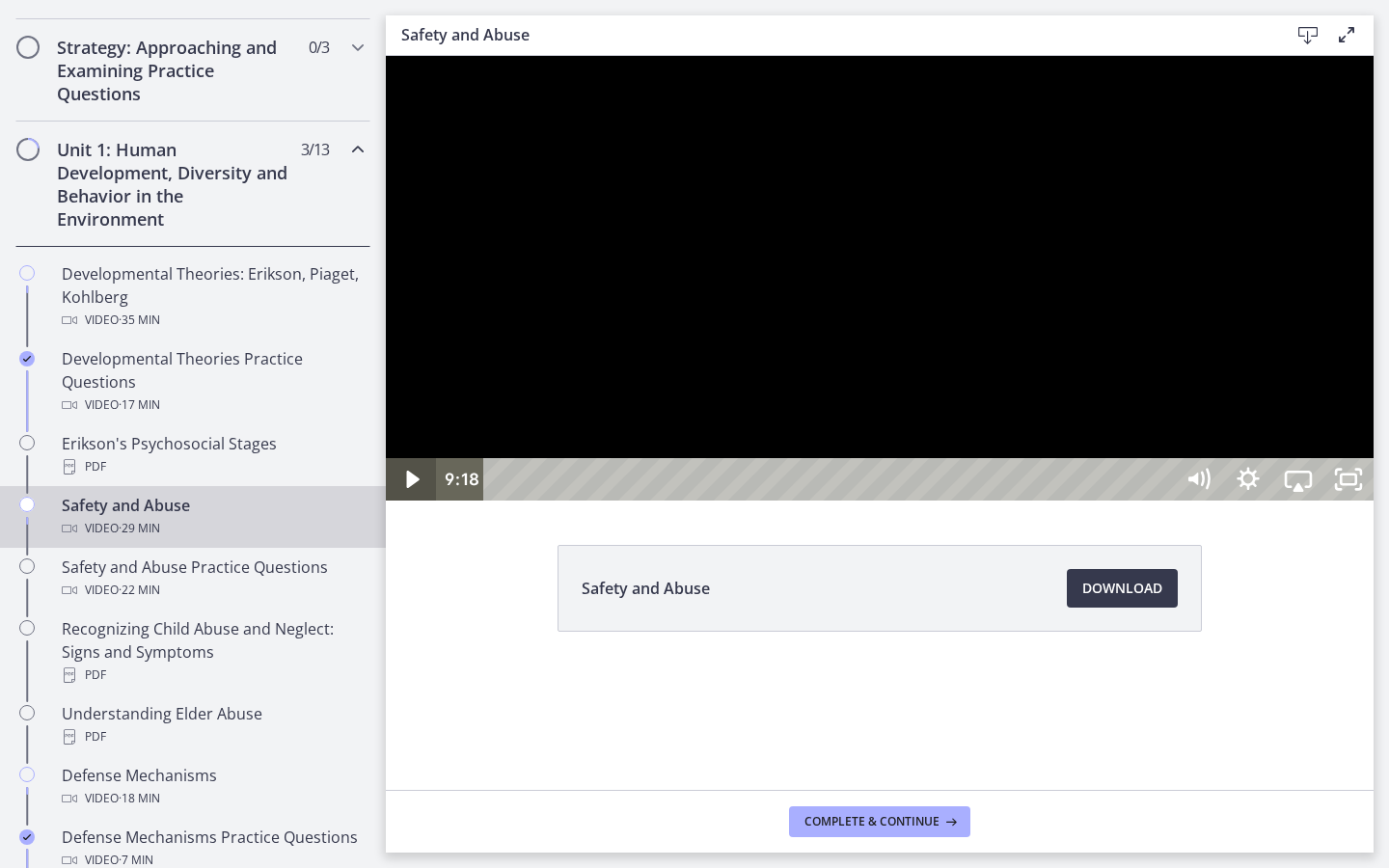 click 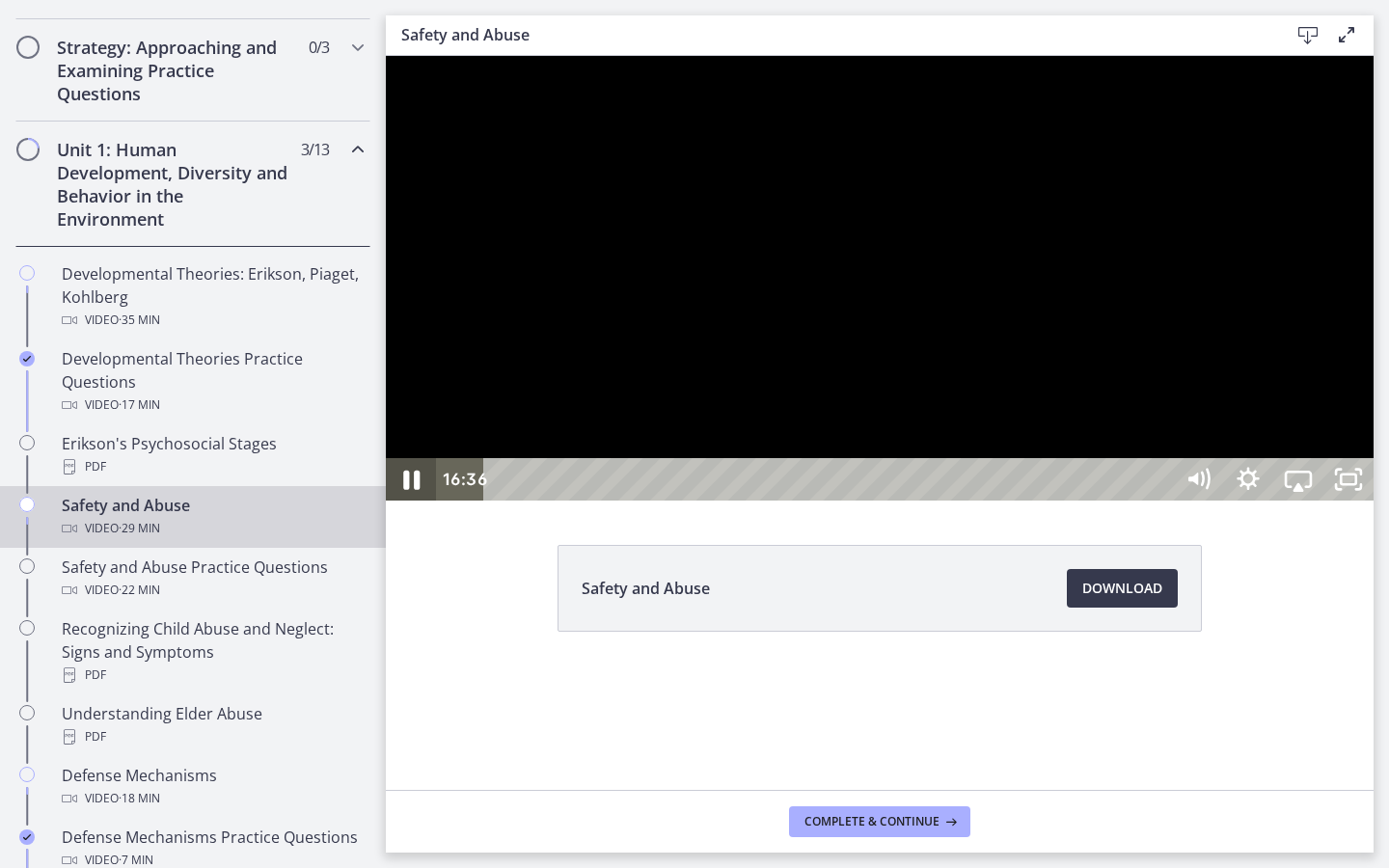 click 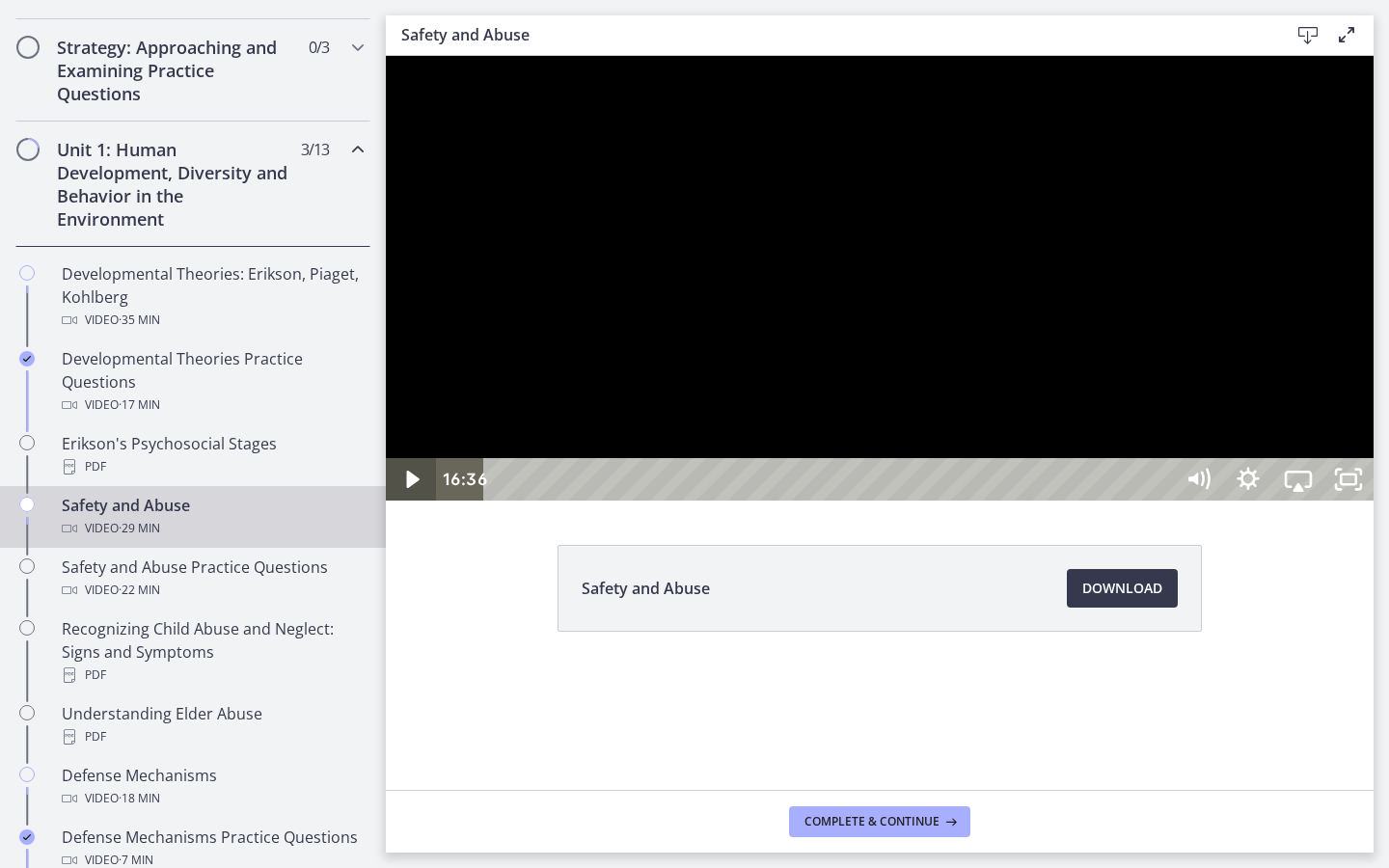 type 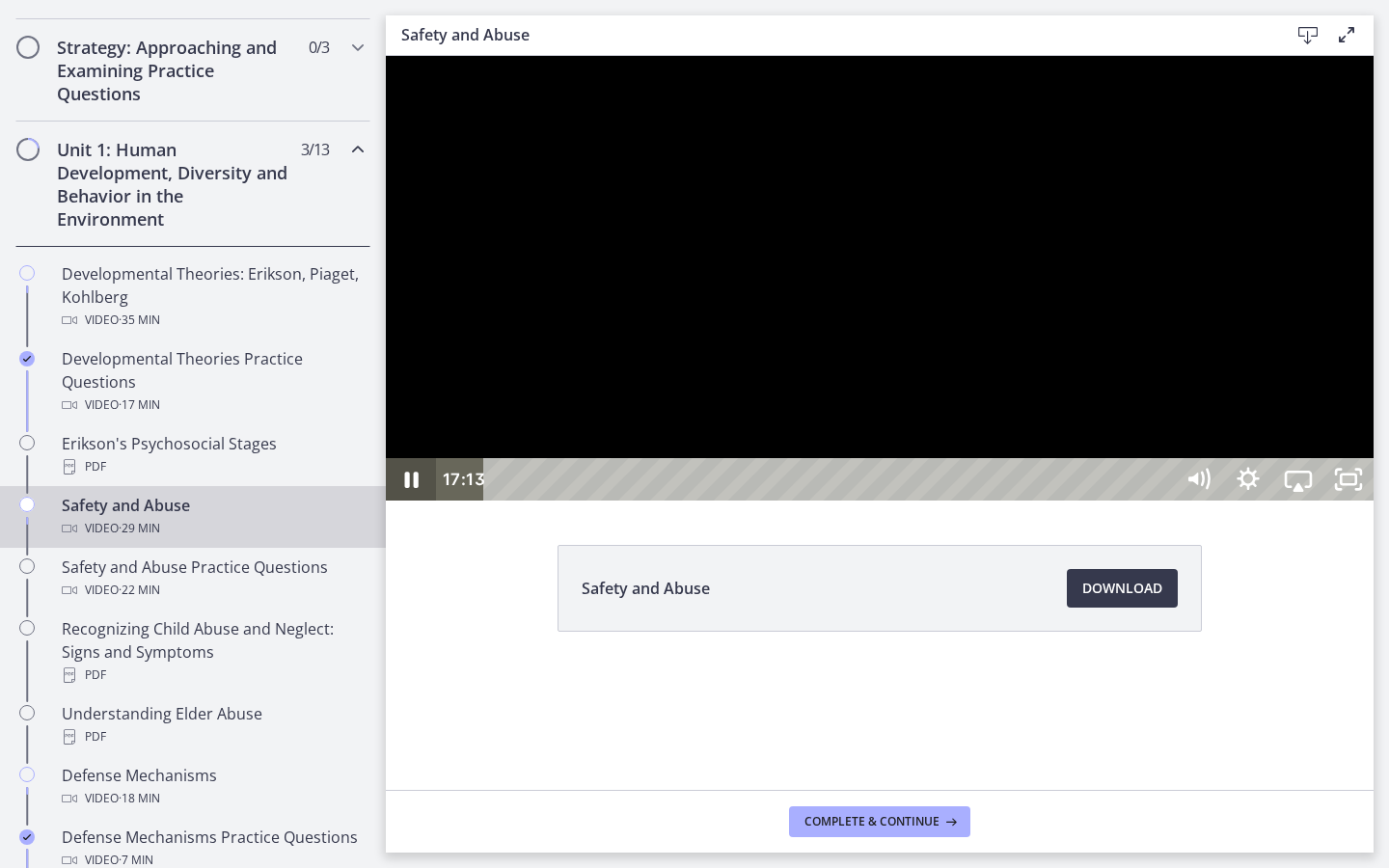 click 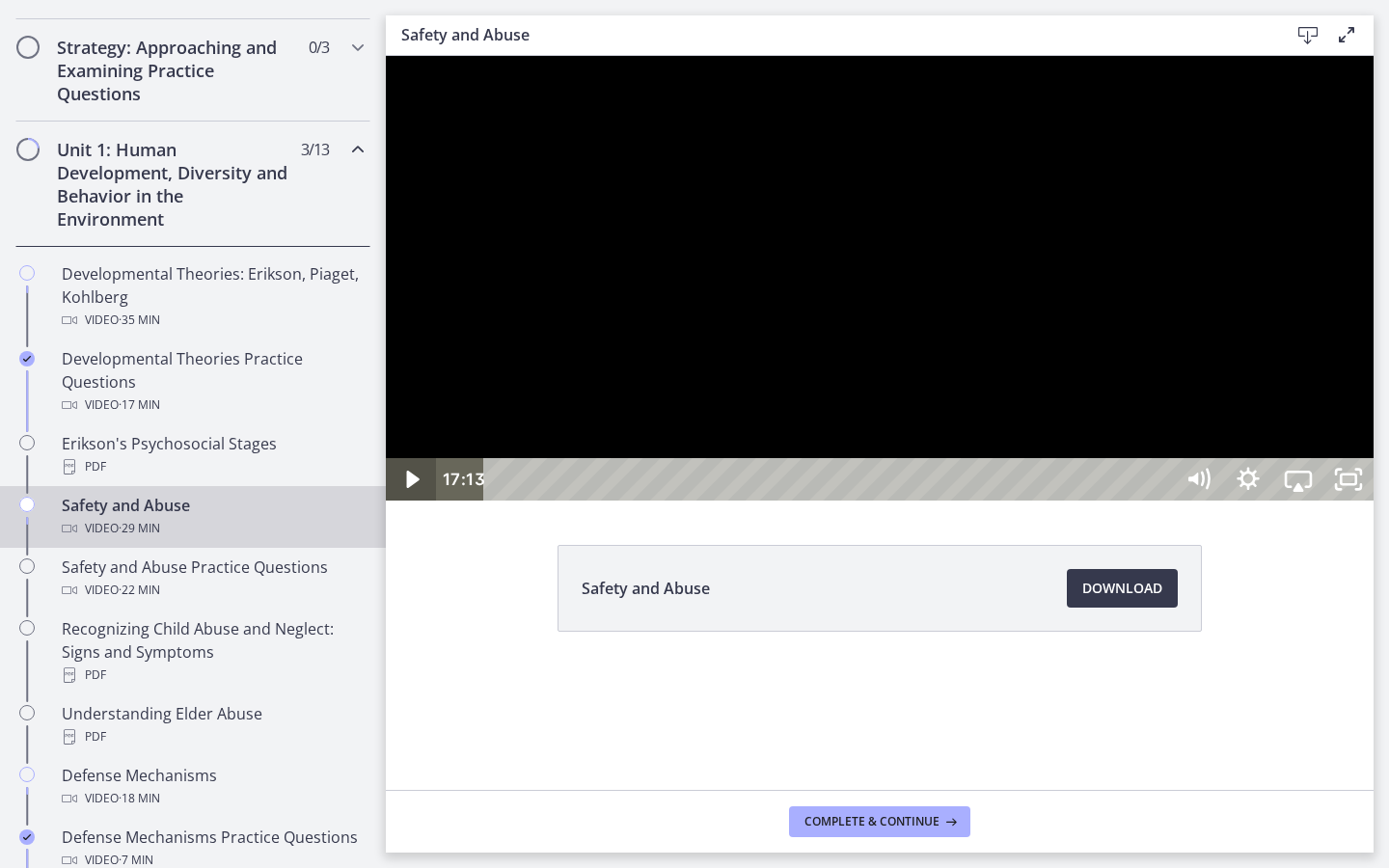 click 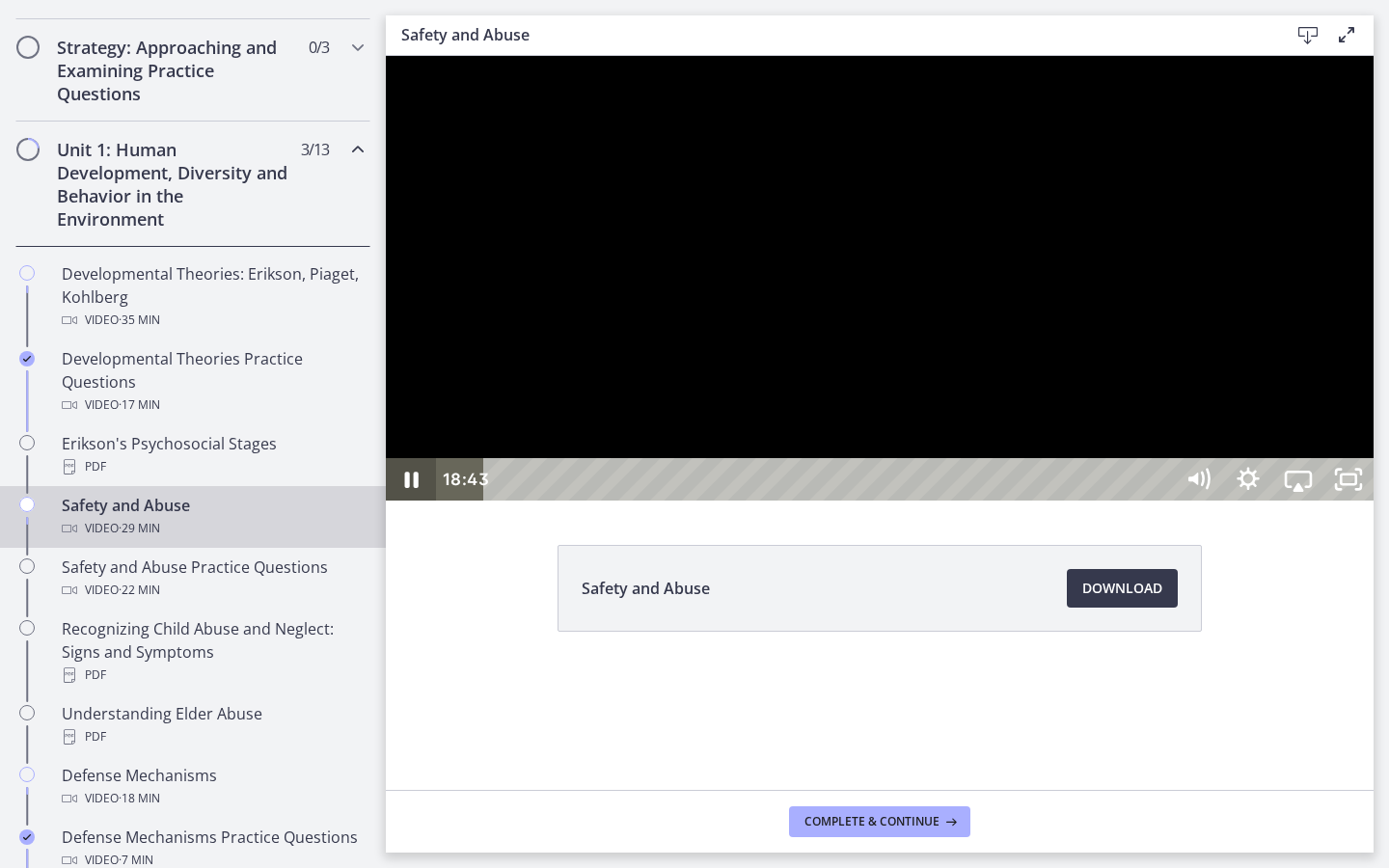 click 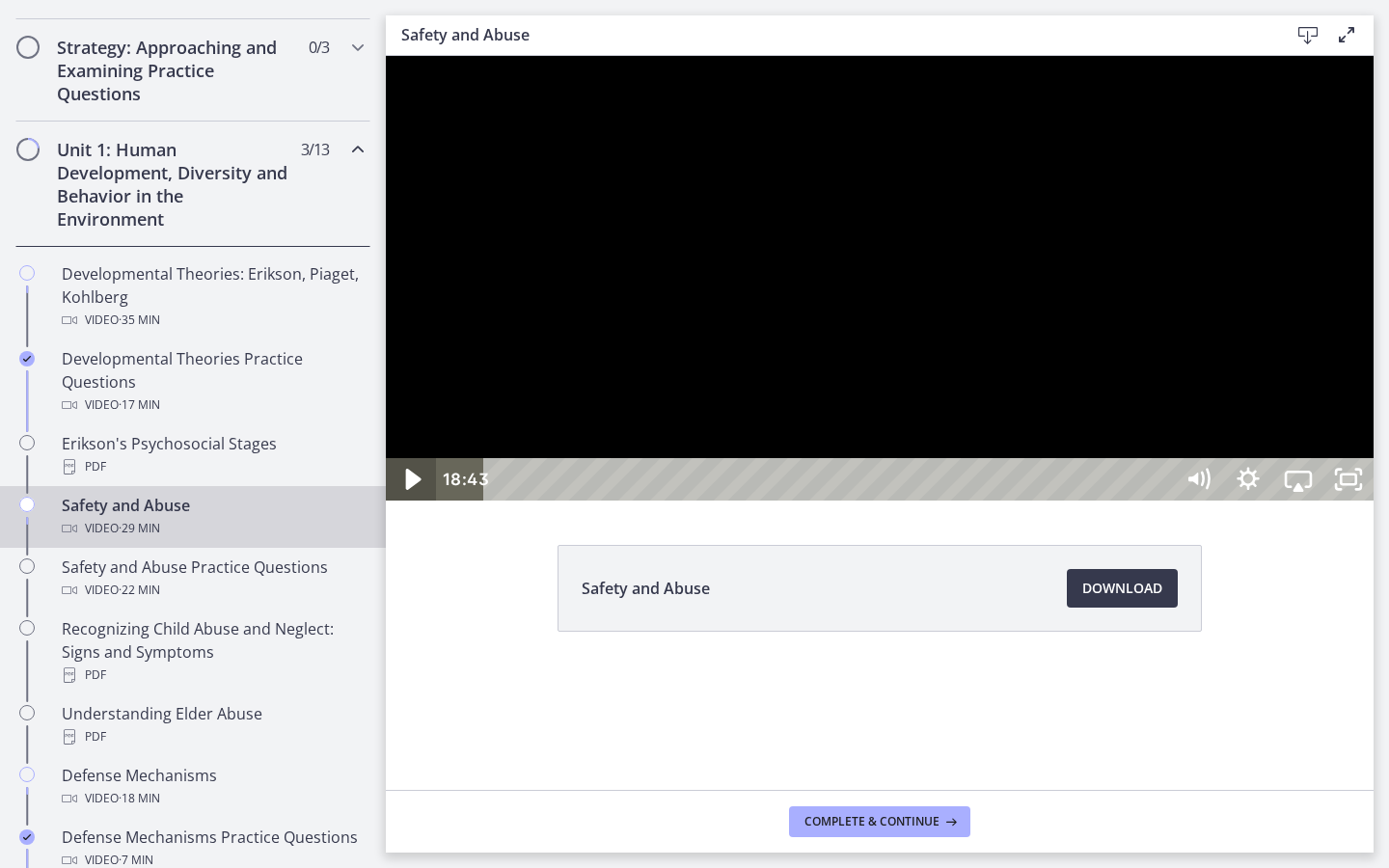 click 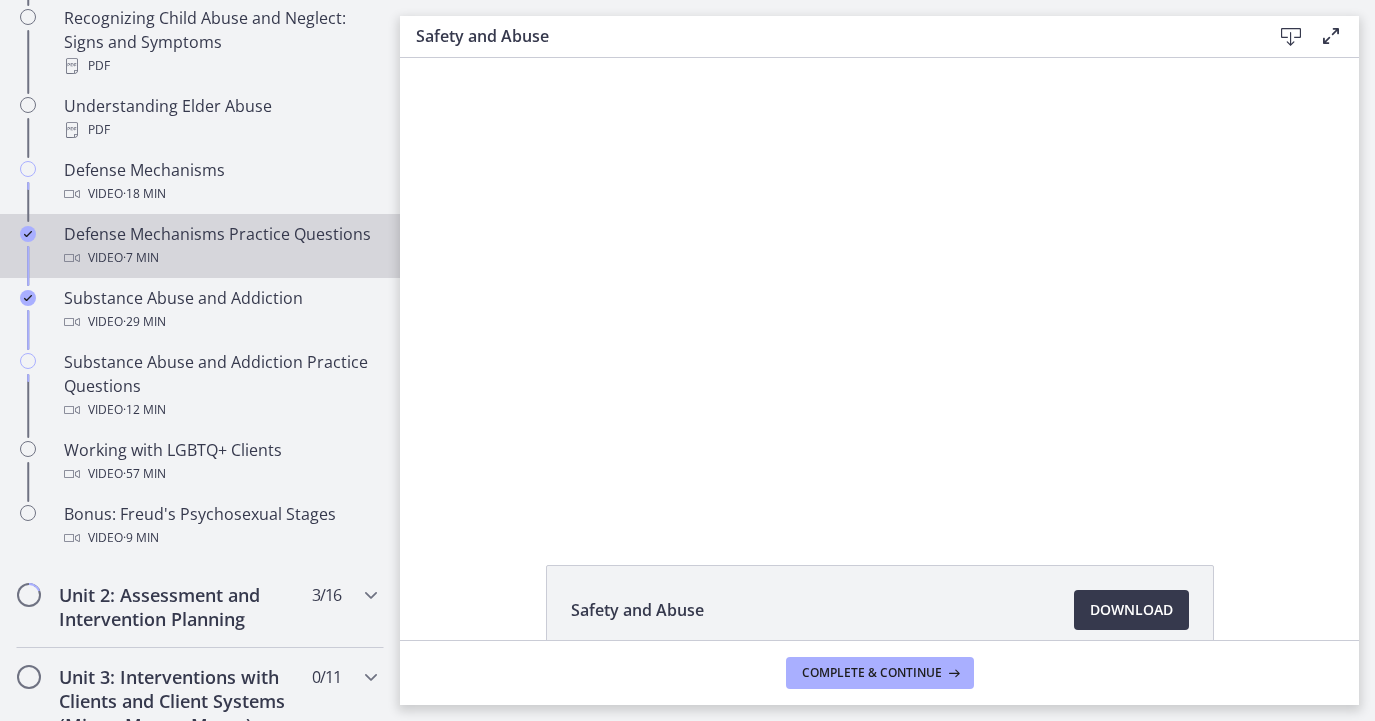 scroll, scrollTop: 1133, scrollLeft: 0, axis: vertical 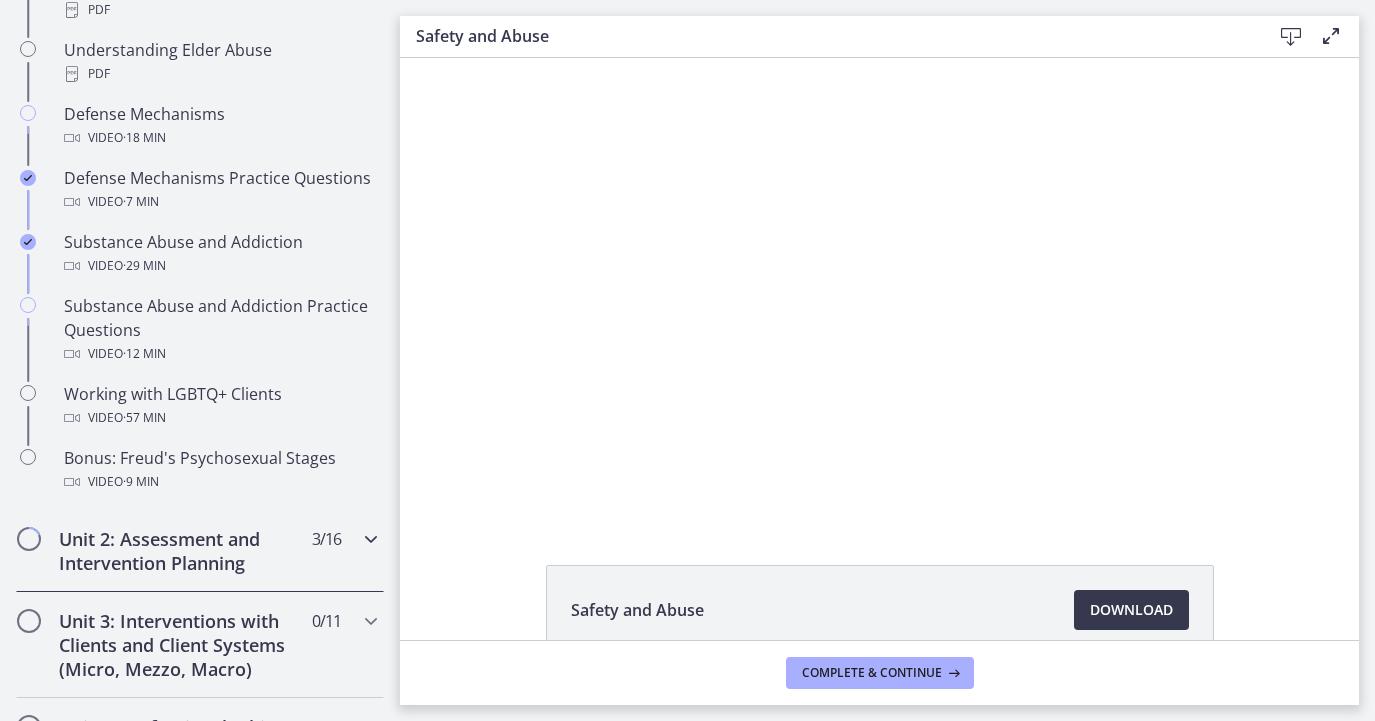 click on "Unit 2: Assessment and Intervention Planning" at bounding box center [181, 551] 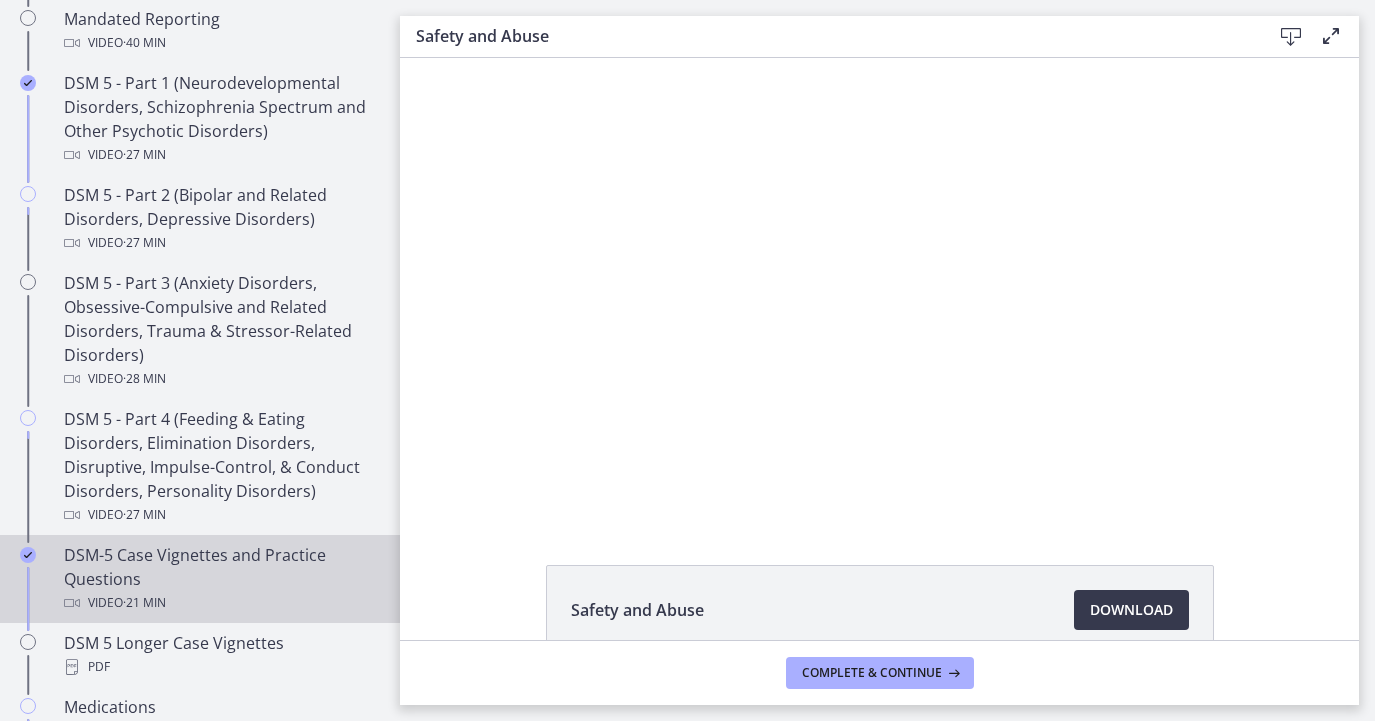 scroll, scrollTop: 908, scrollLeft: 0, axis: vertical 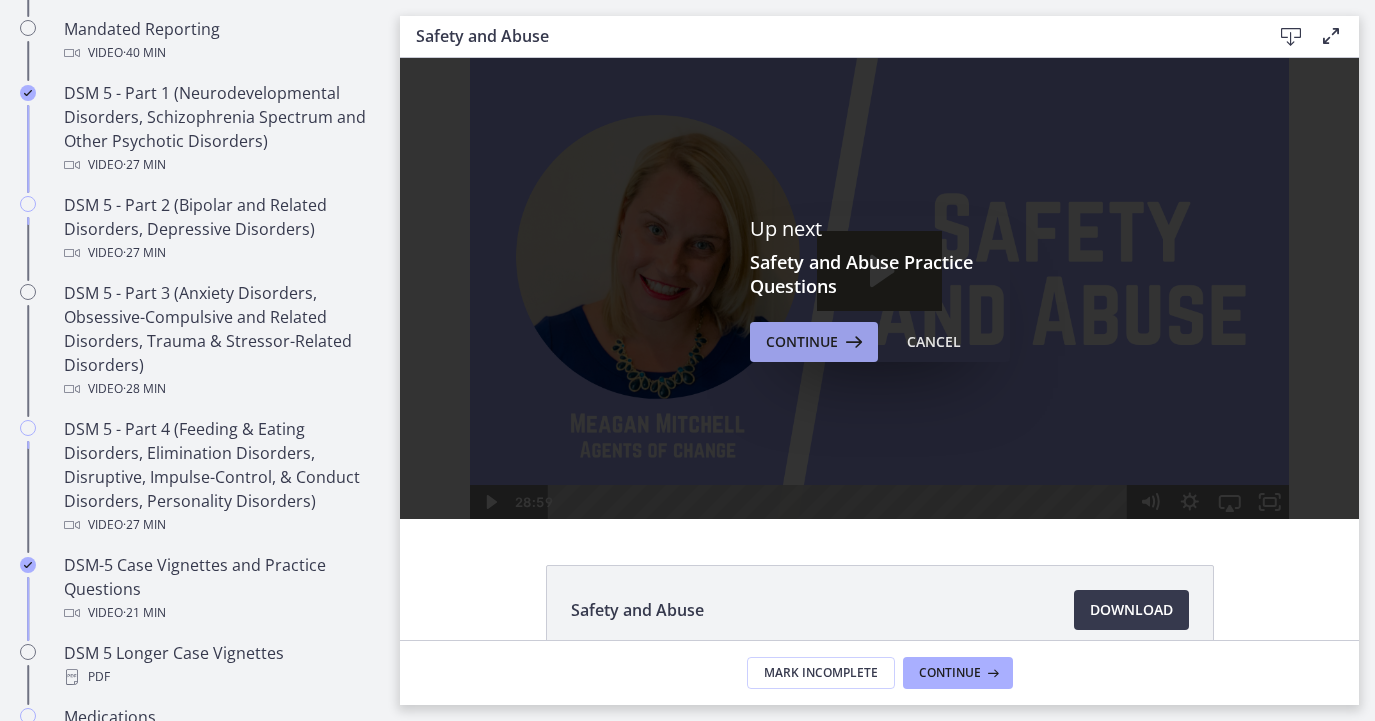 click at bounding box center (852, 342) 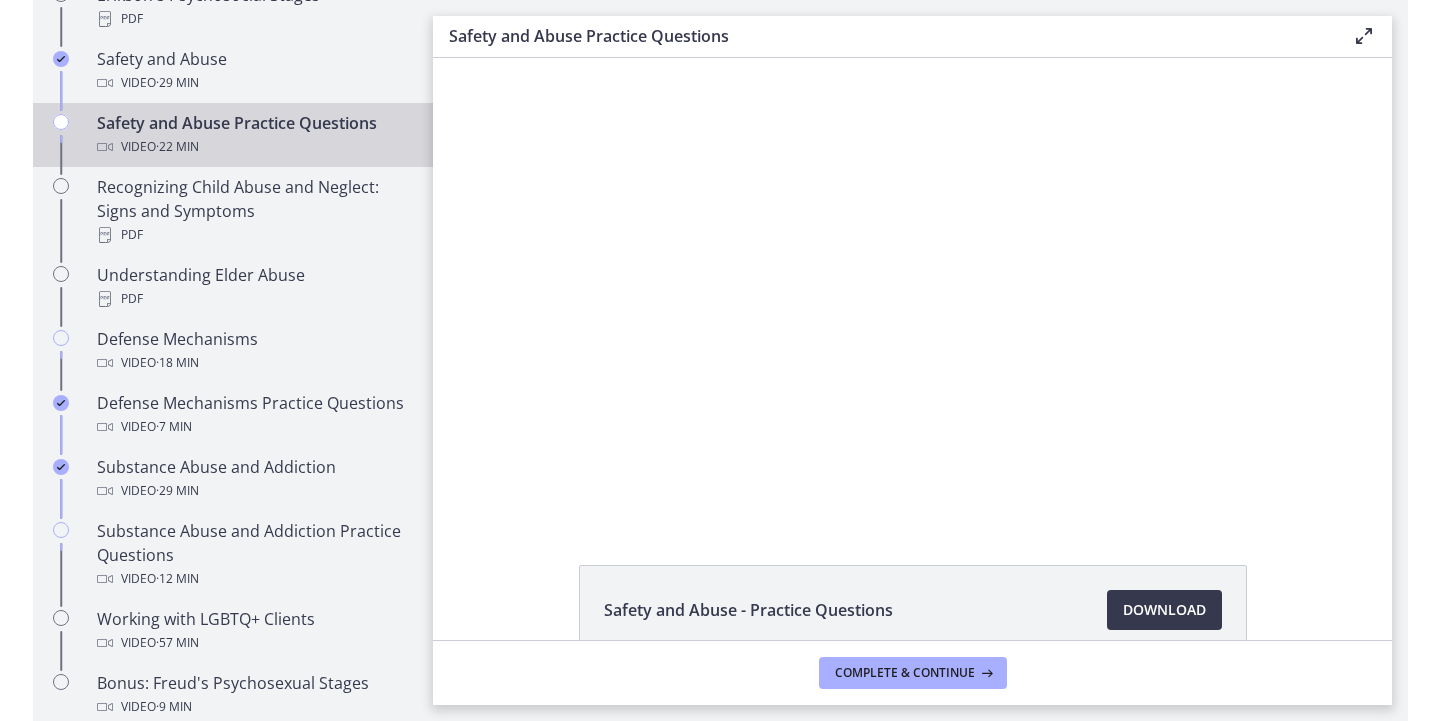 scroll, scrollTop: 0, scrollLeft: 0, axis: both 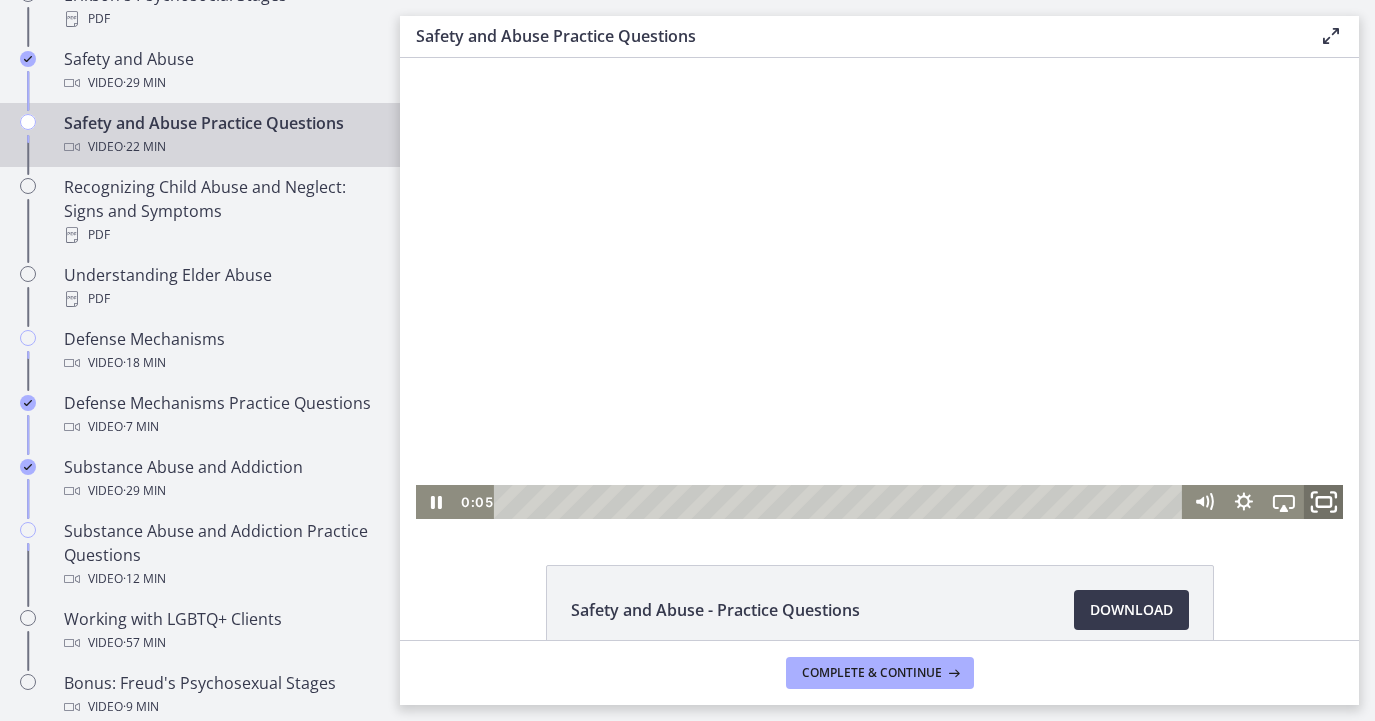 click 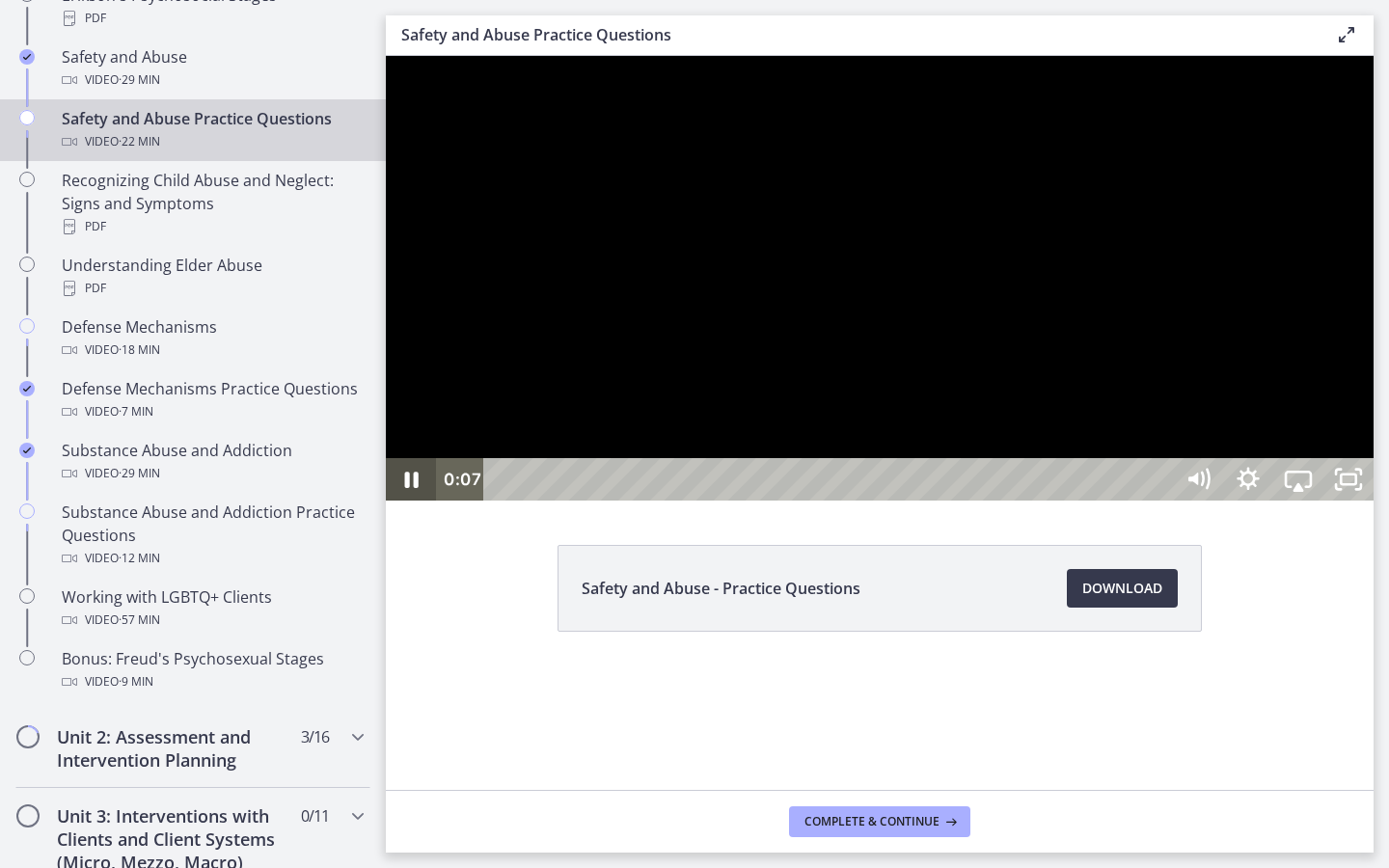 click 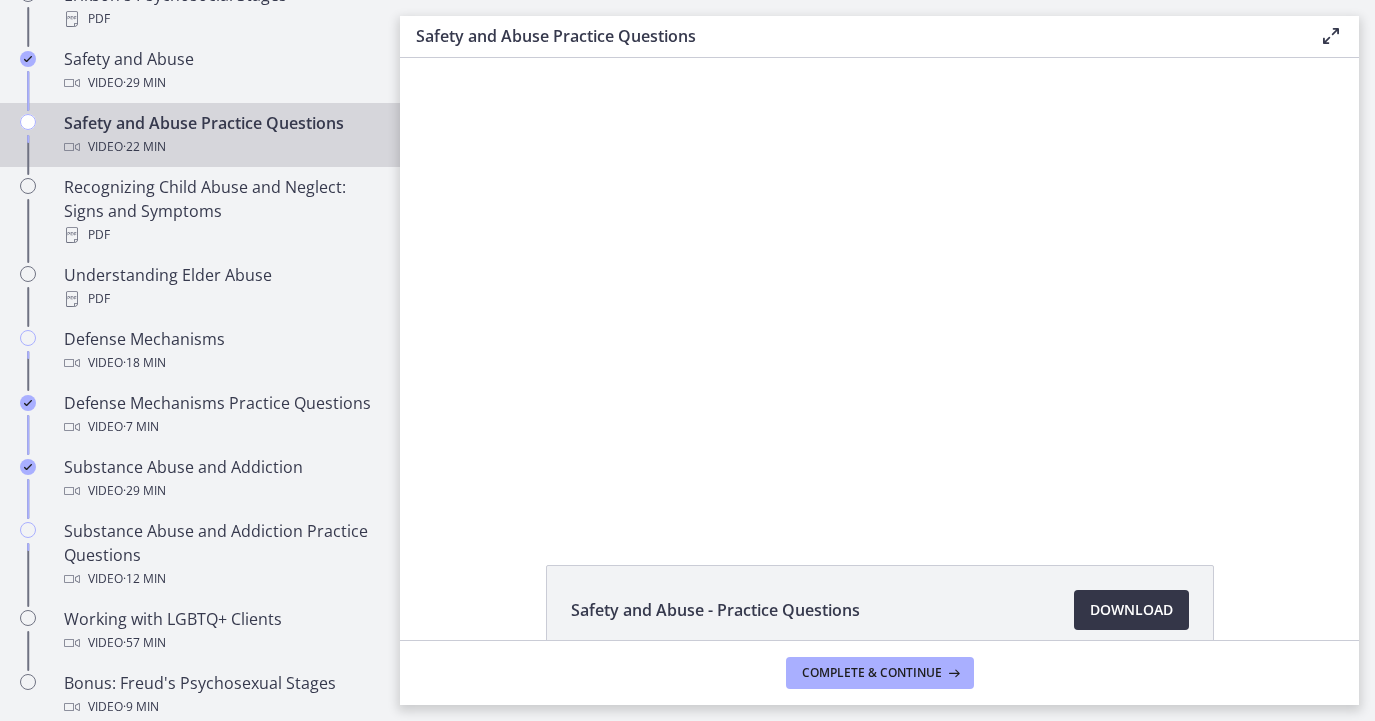 click on "Download
Opens in a new window" at bounding box center (1131, 610) 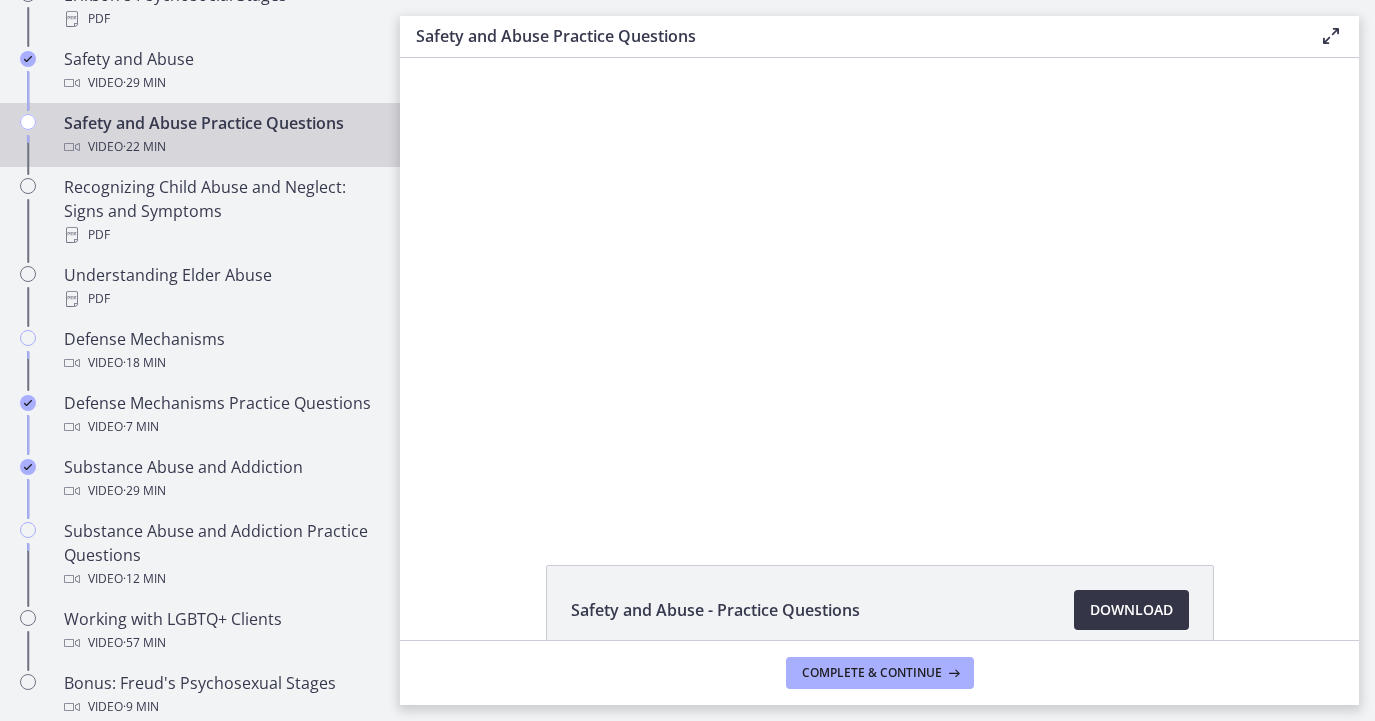 click on "Download
Opens in a new window" at bounding box center (1131, 610) 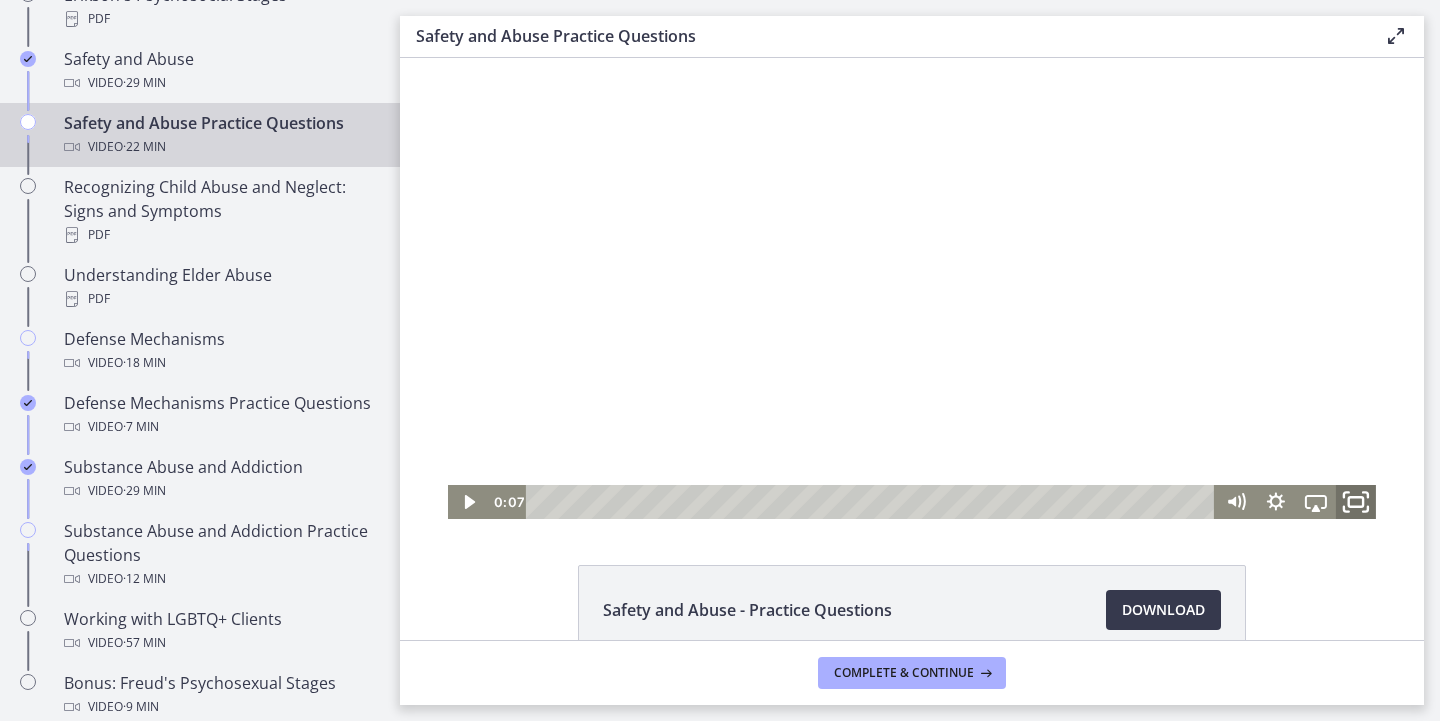 click 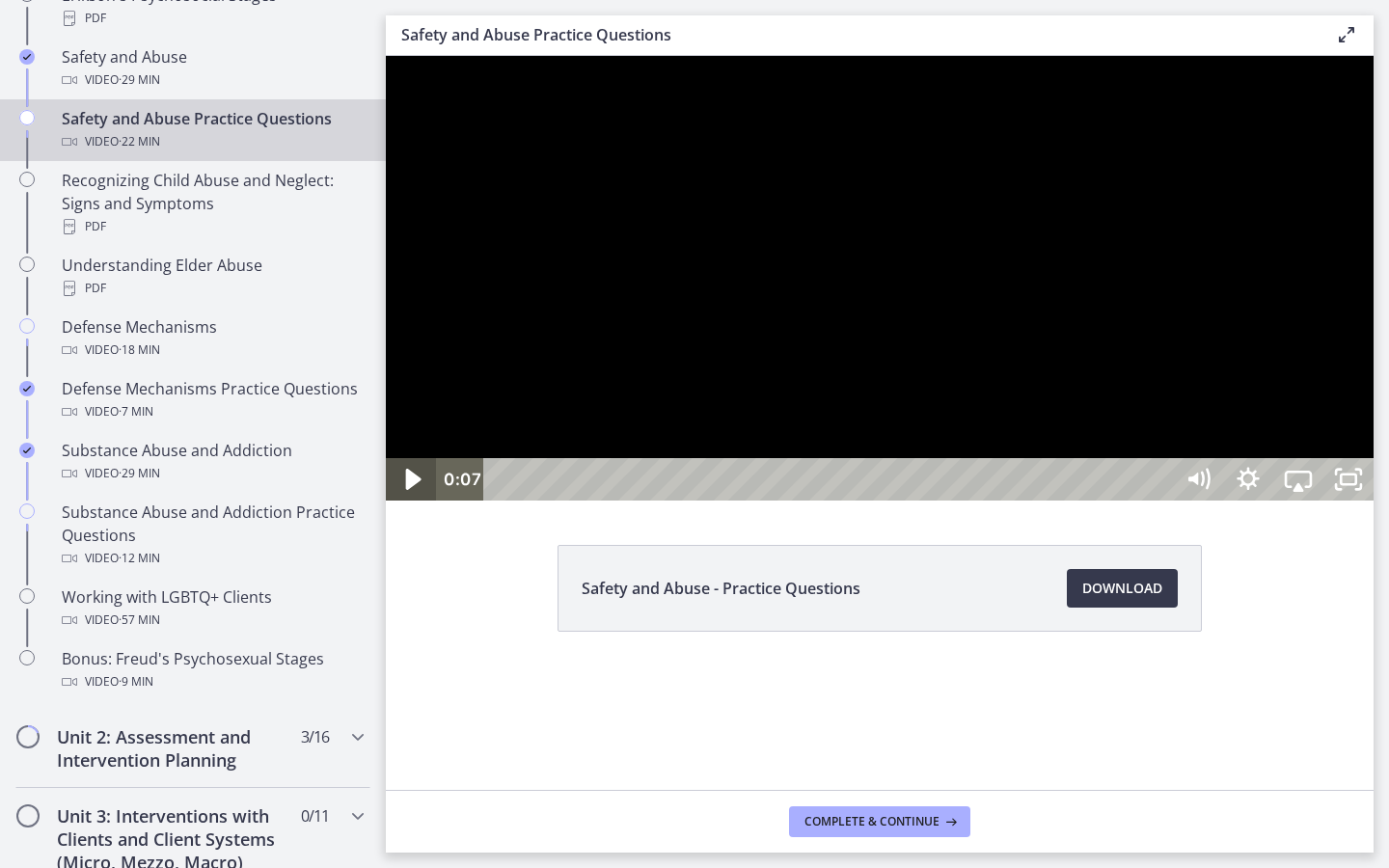 click 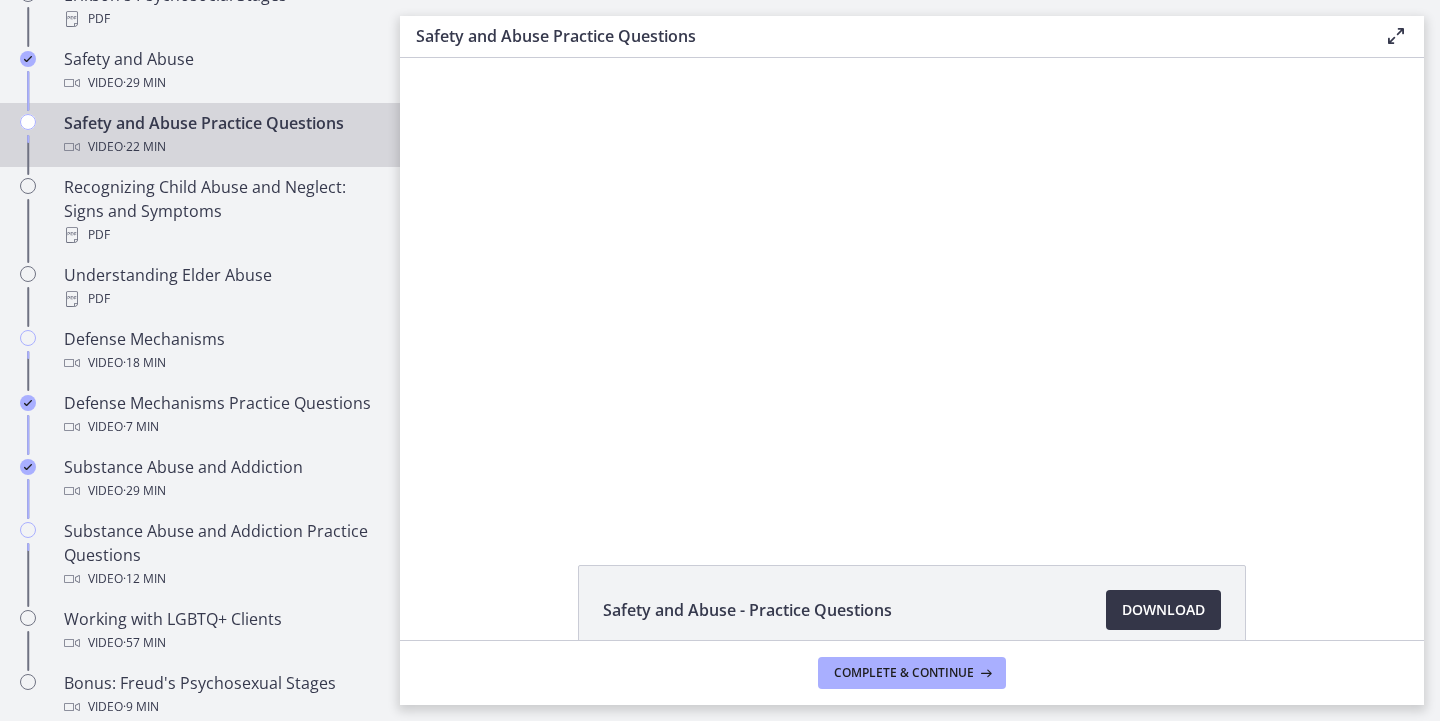 click on "Download
Opens in a new window" at bounding box center (1163, 610) 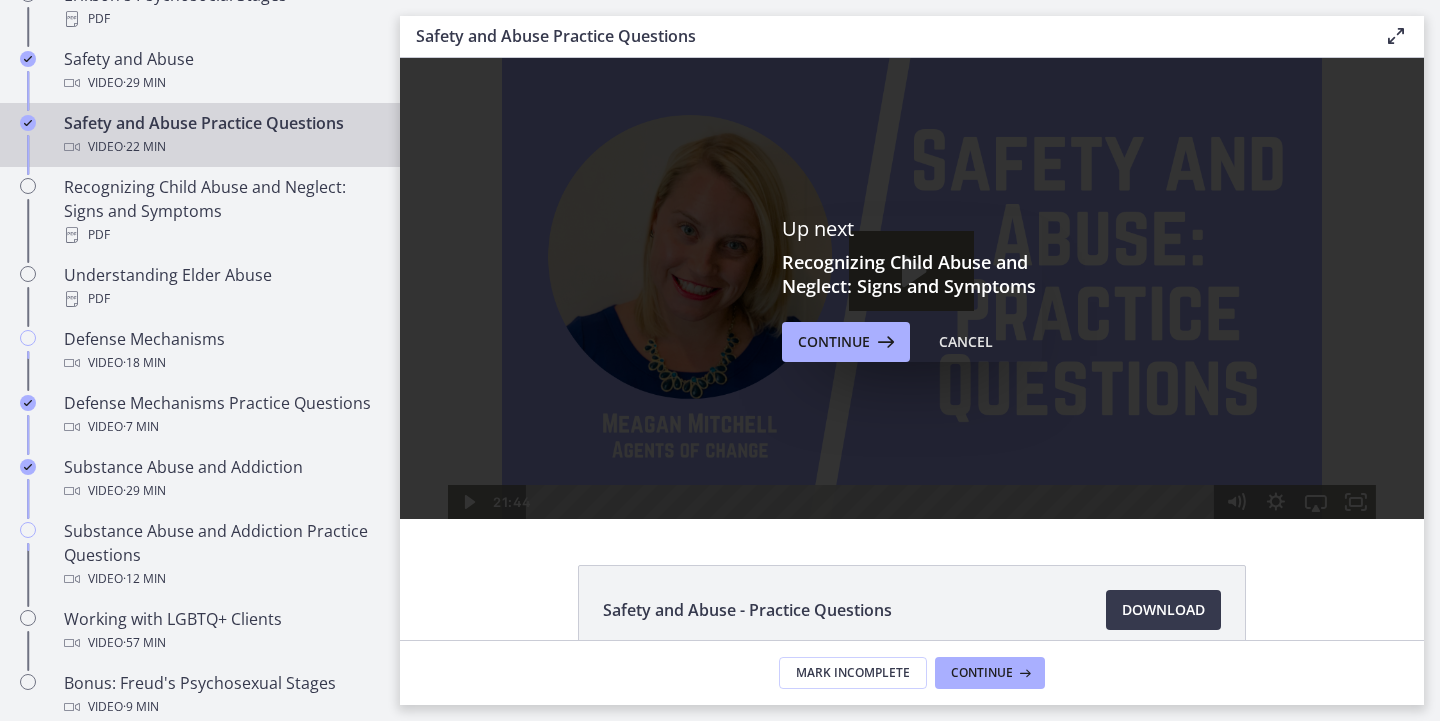 scroll, scrollTop: 0, scrollLeft: 0, axis: both 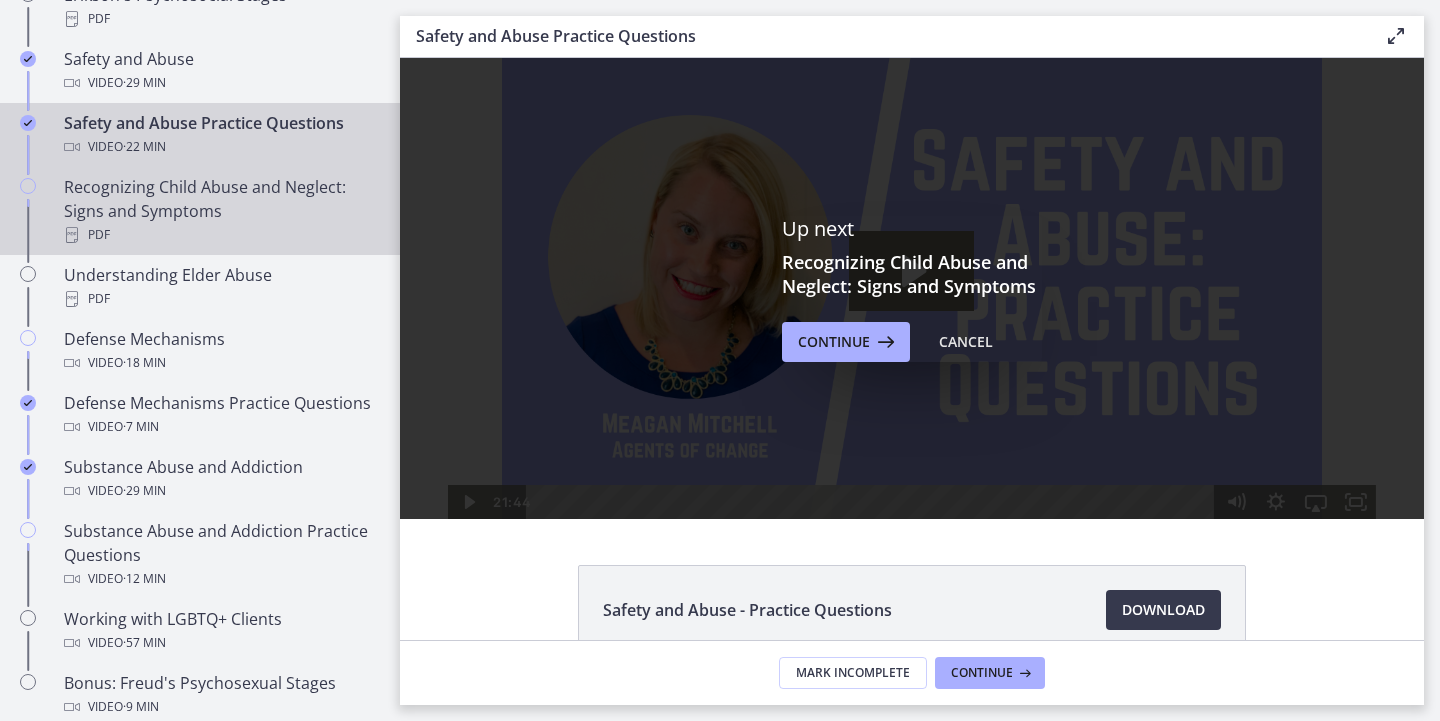 click on "Recognizing Child Abuse and Neglect: Signs and Symptoms
PDF" at bounding box center [220, 211] 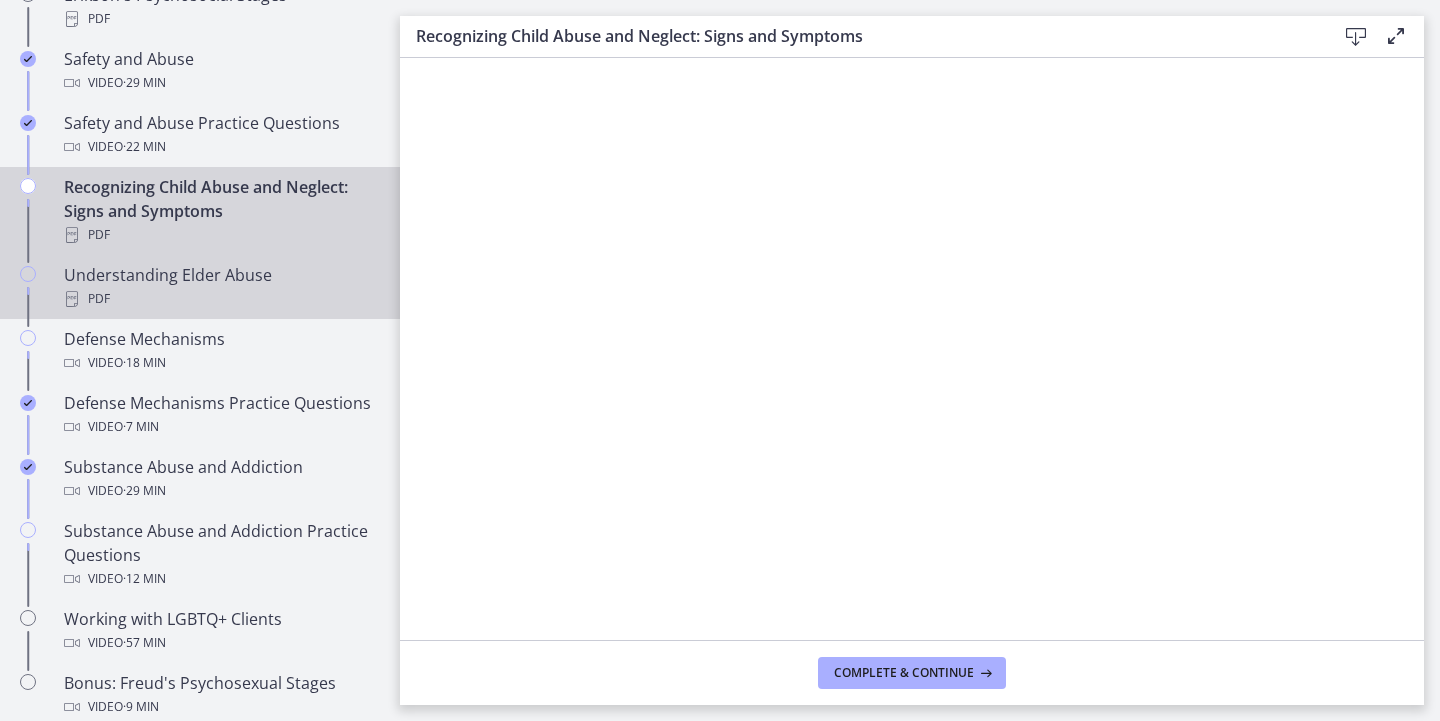 click on "Understanding Elder Abuse
PDF" at bounding box center (200, 287) 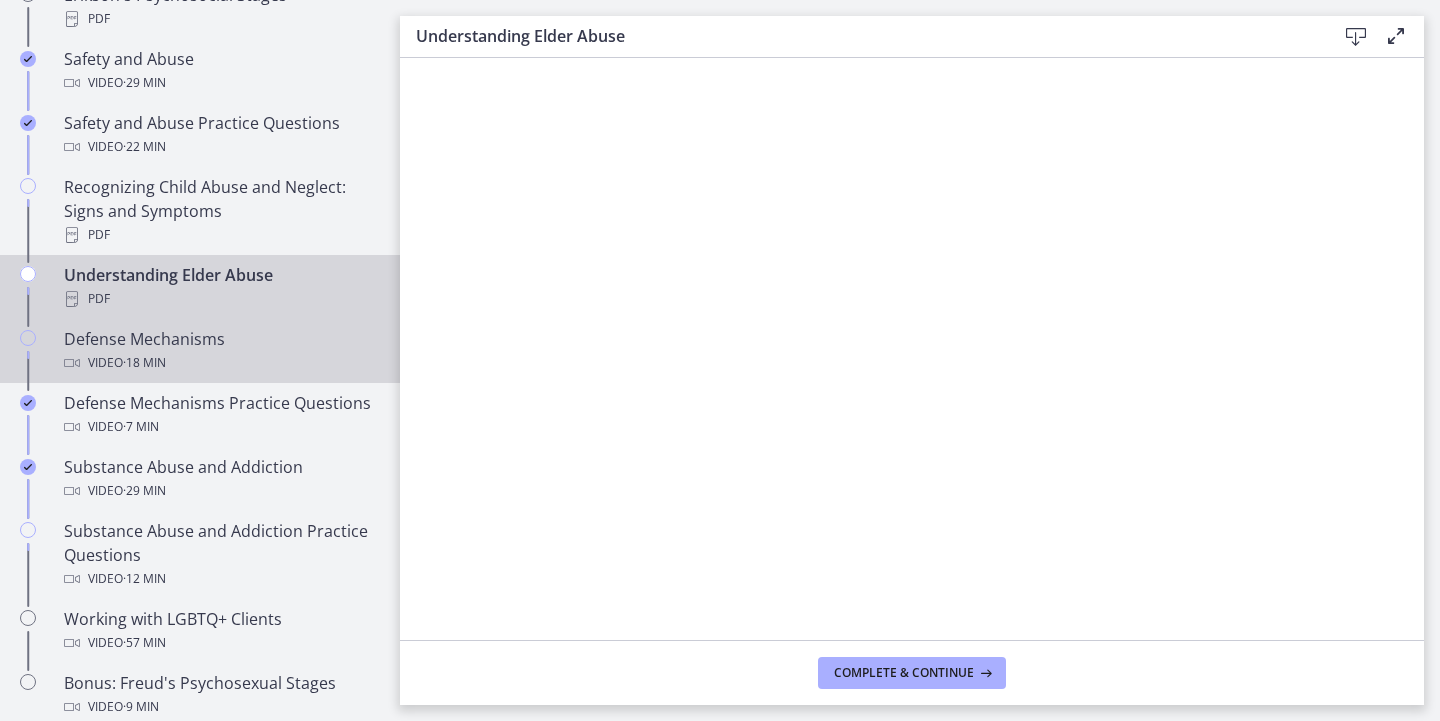click on "Video
·  18 min" at bounding box center (220, 363) 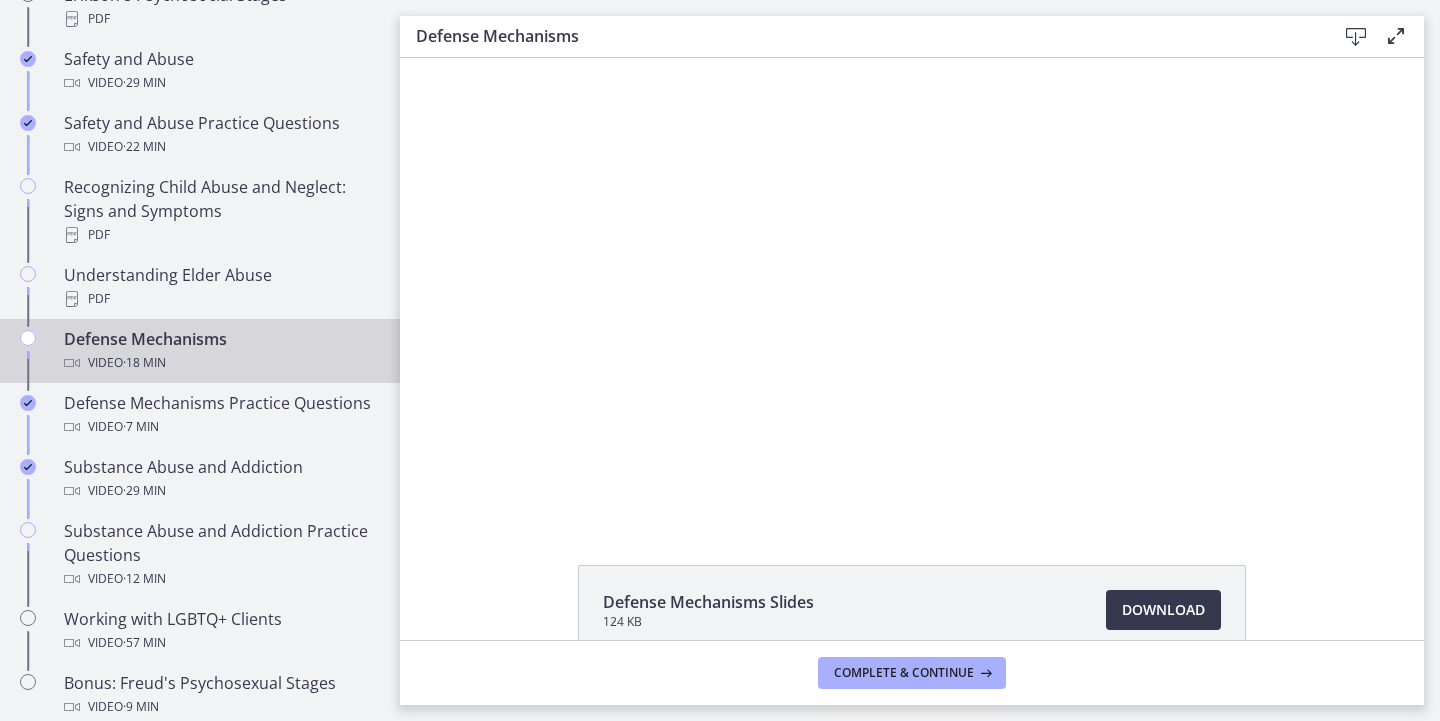 scroll, scrollTop: 0, scrollLeft: 0, axis: both 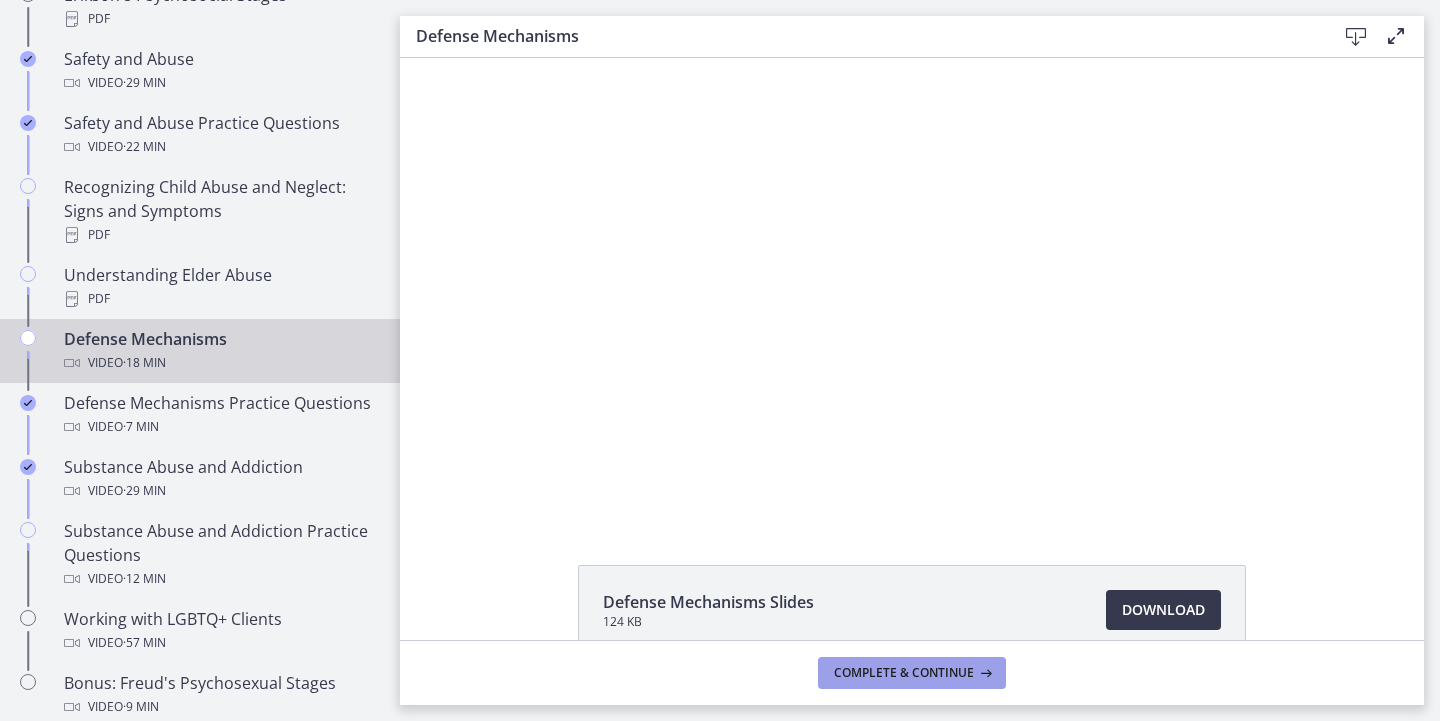 click on "Complete & continue" at bounding box center (904, 673) 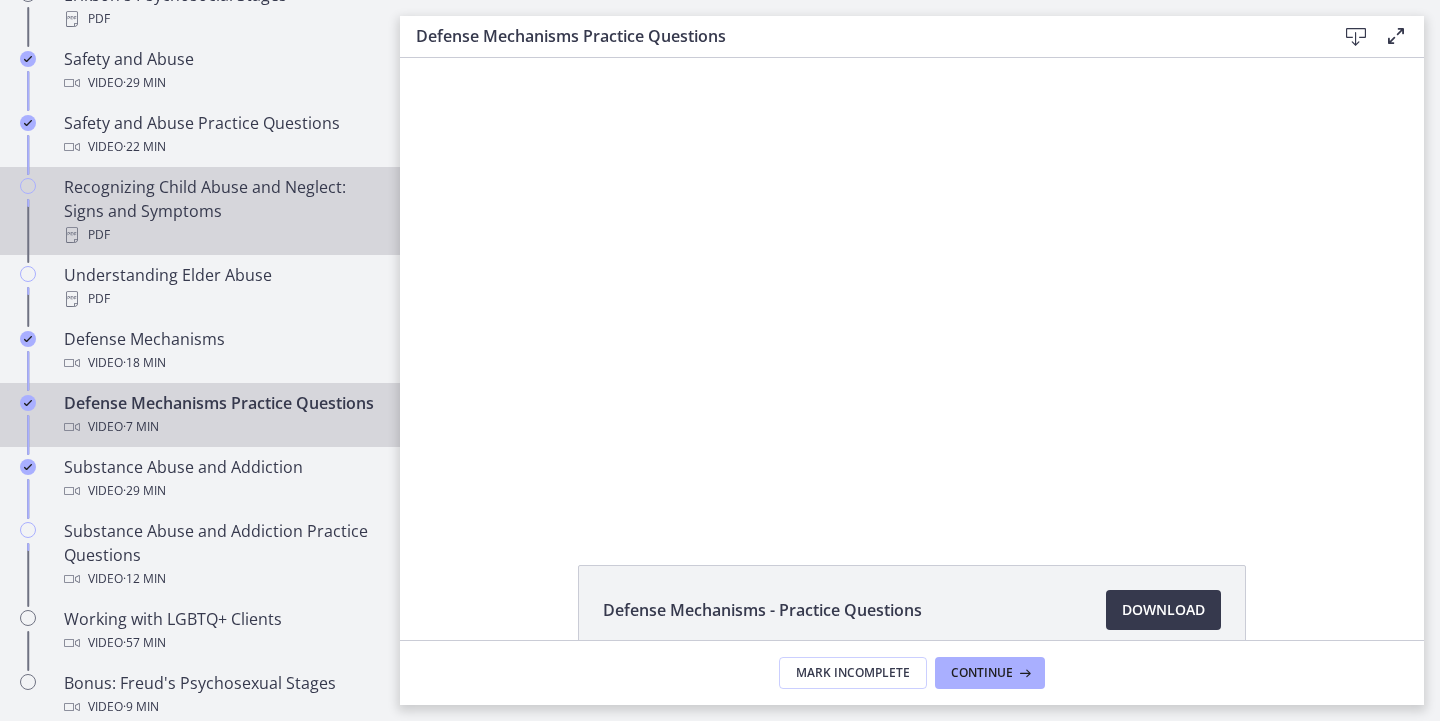 scroll, scrollTop: 0, scrollLeft: 0, axis: both 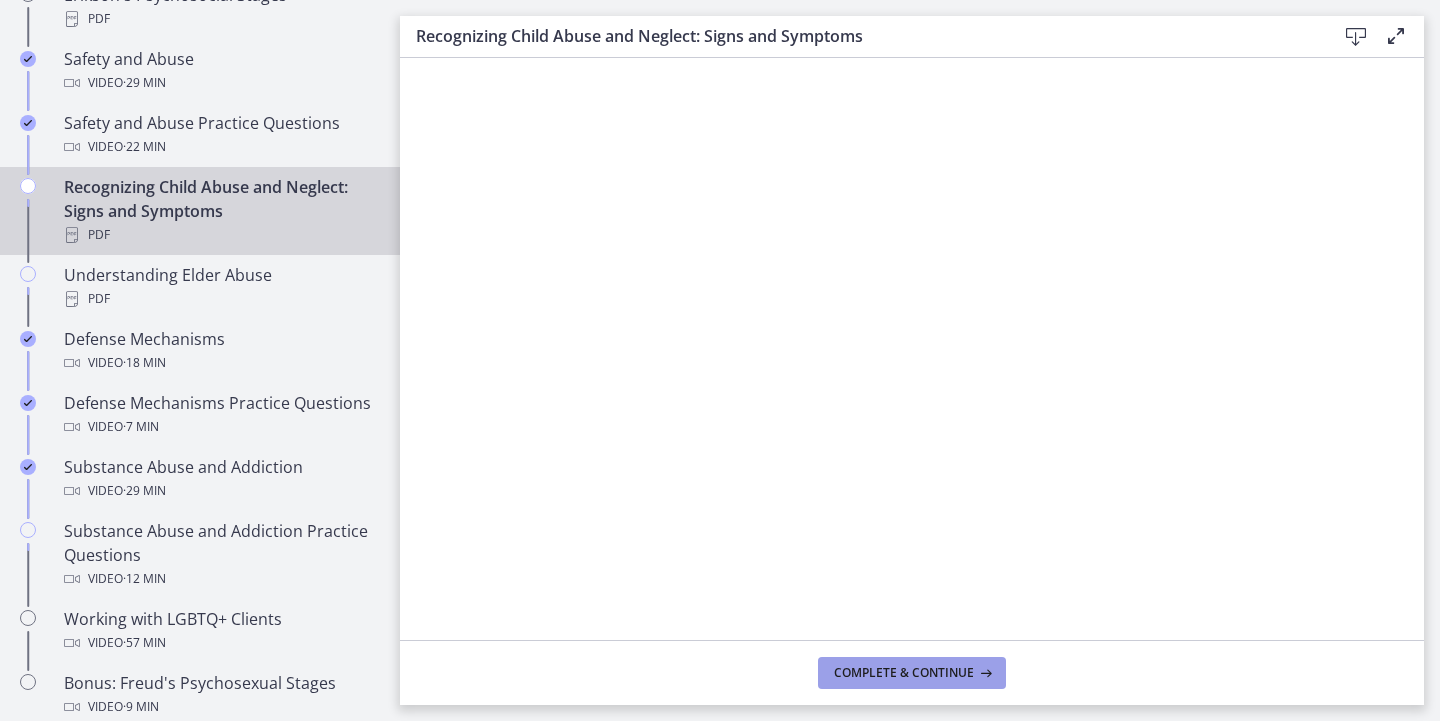 click on "Complete & continue" at bounding box center (904, 673) 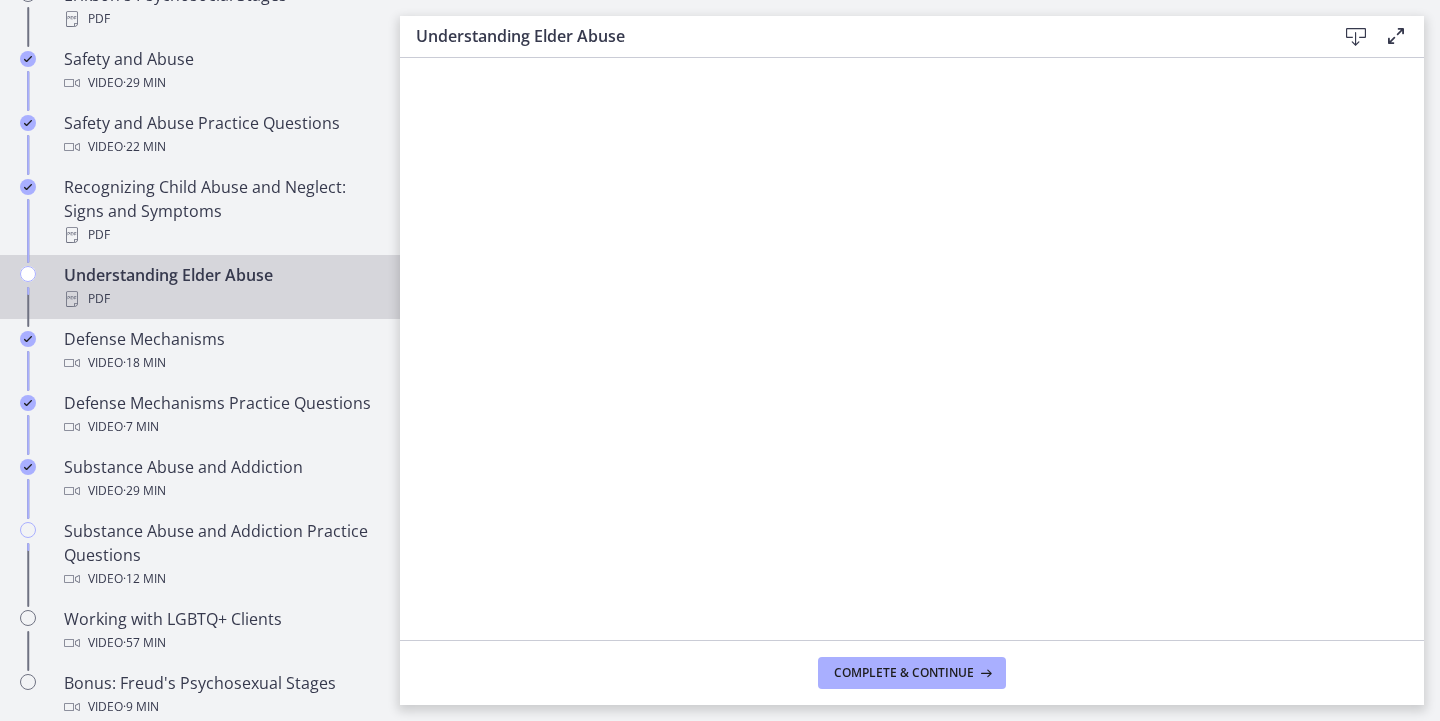 click at bounding box center [28, 274] 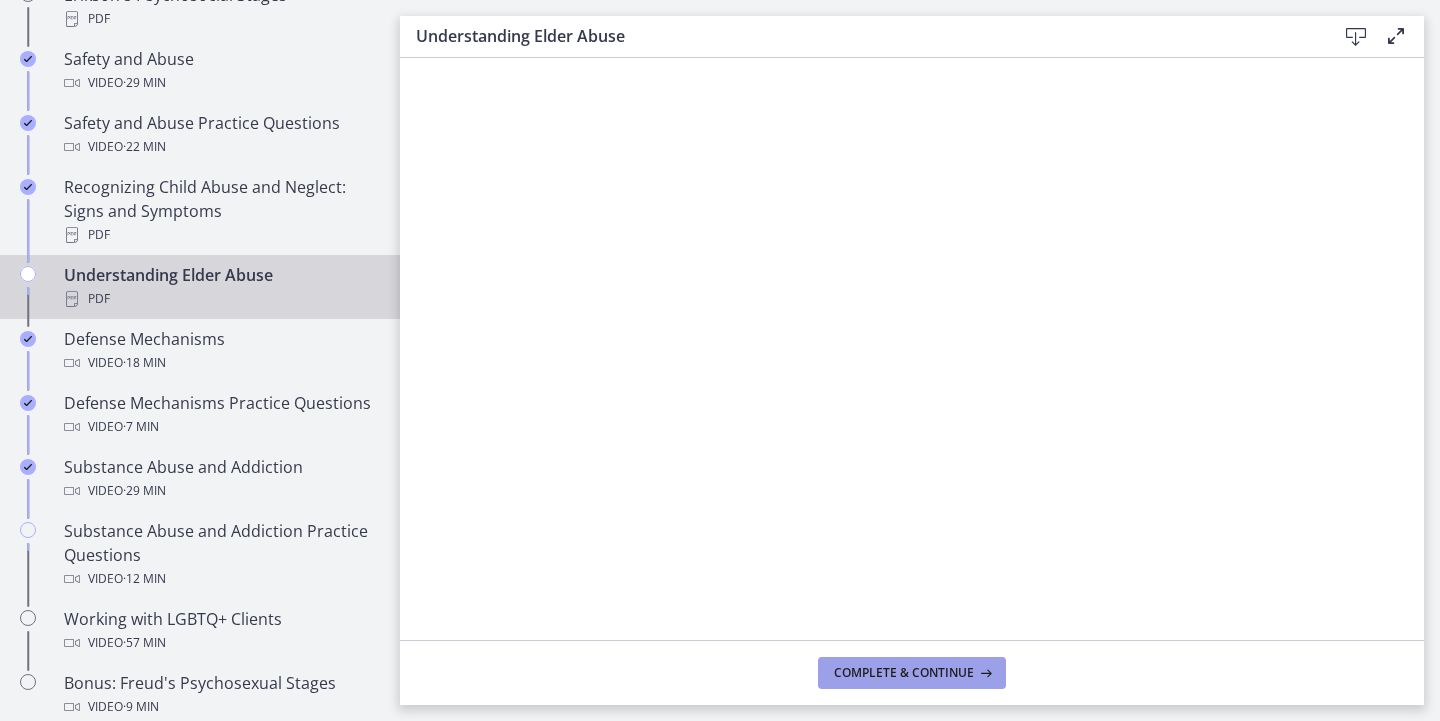 click on "Complete & continue" at bounding box center (904, 673) 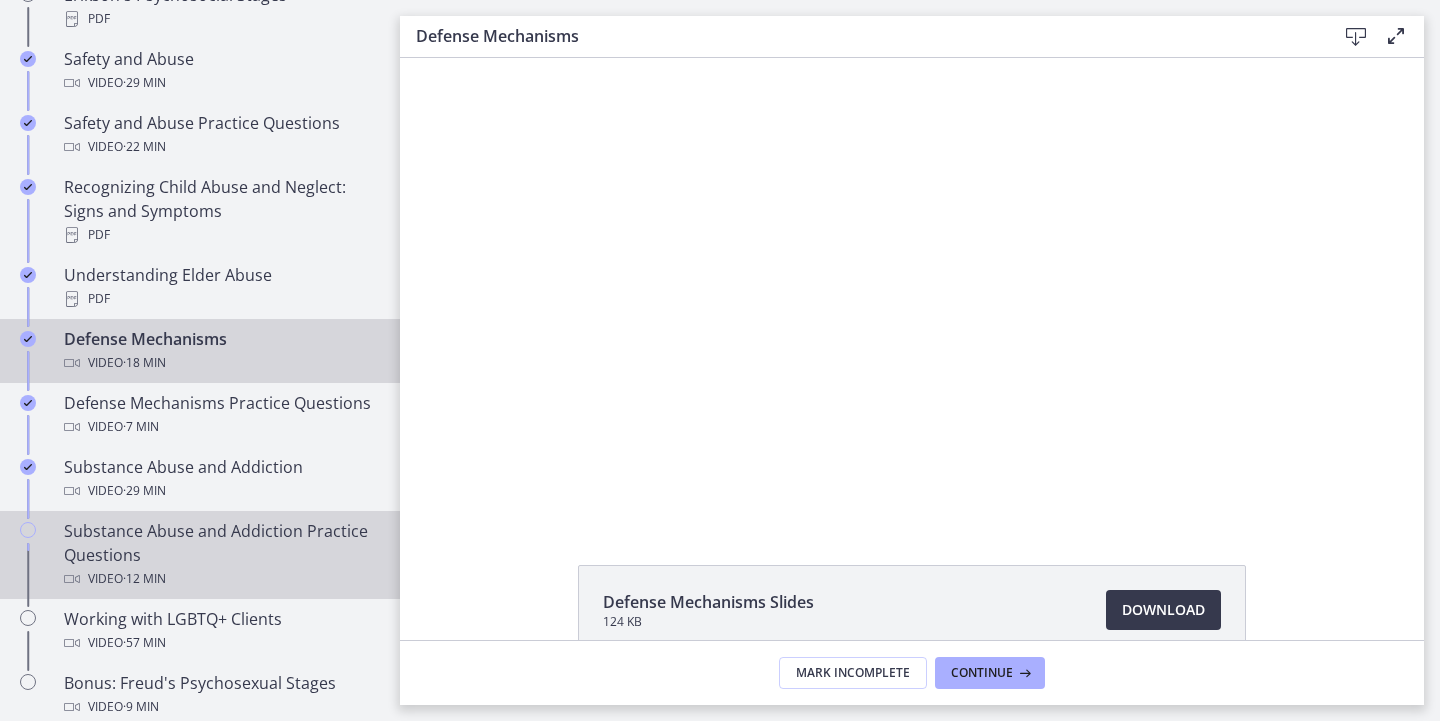 scroll, scrollTop: 0, scrollLeft: 0, axis: both 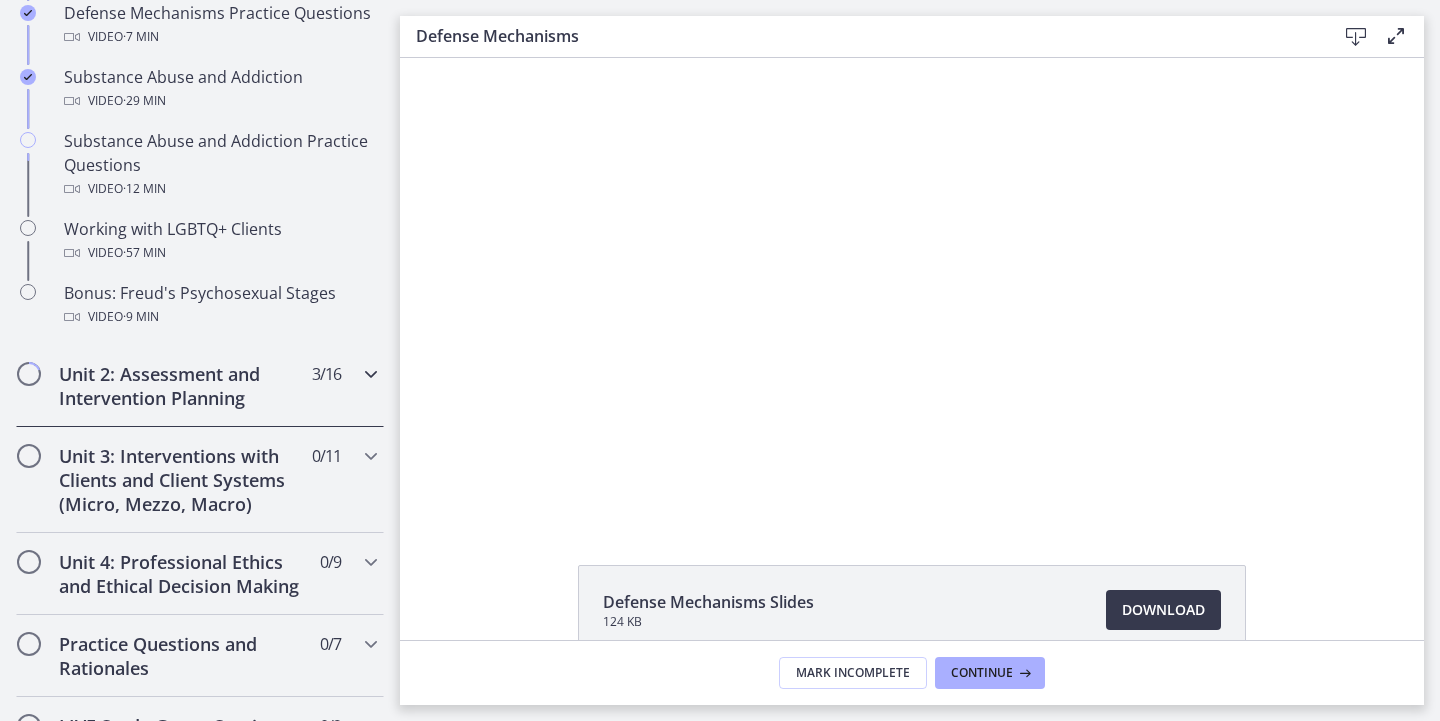click on "Unit 2: Assessment and Intervention Planning" at bounding box center (181, 386) 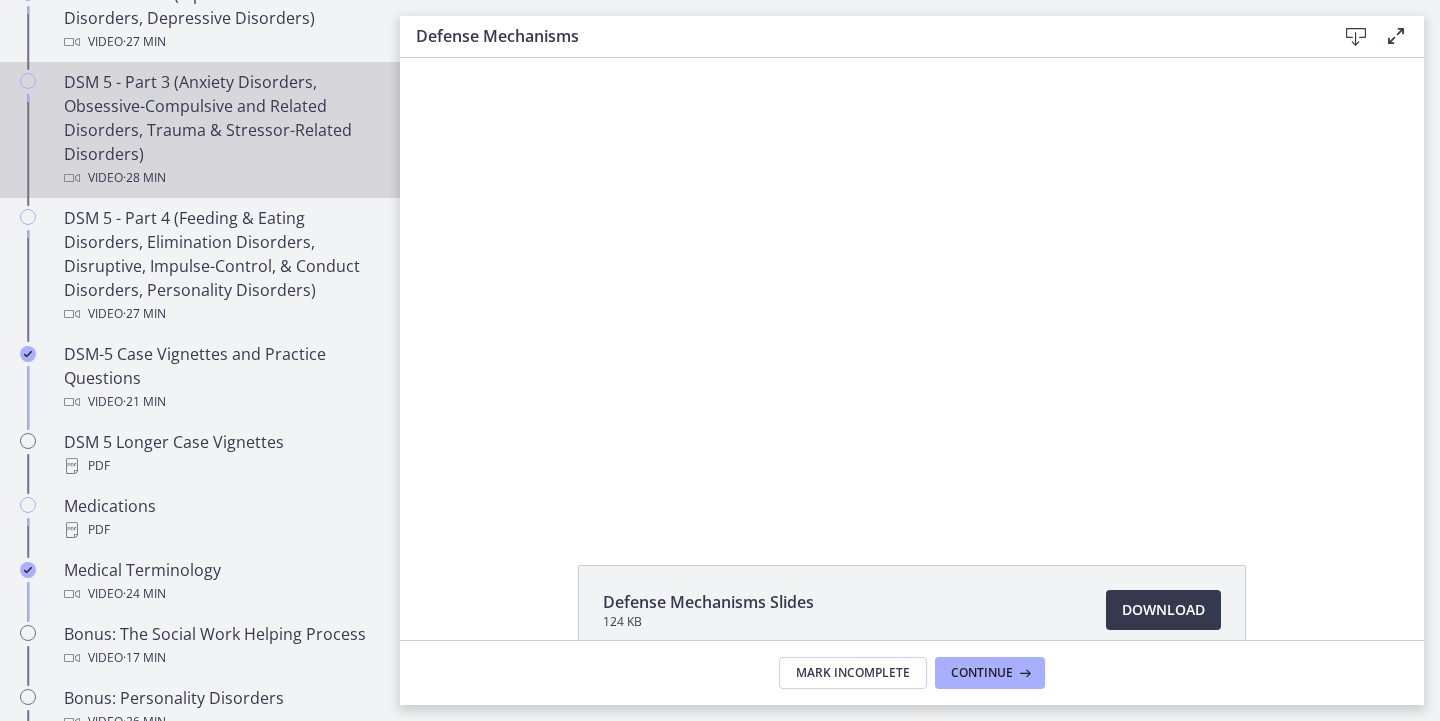 scroll, scrollTop: 1144, scrollLeft: 0, axis: vertical 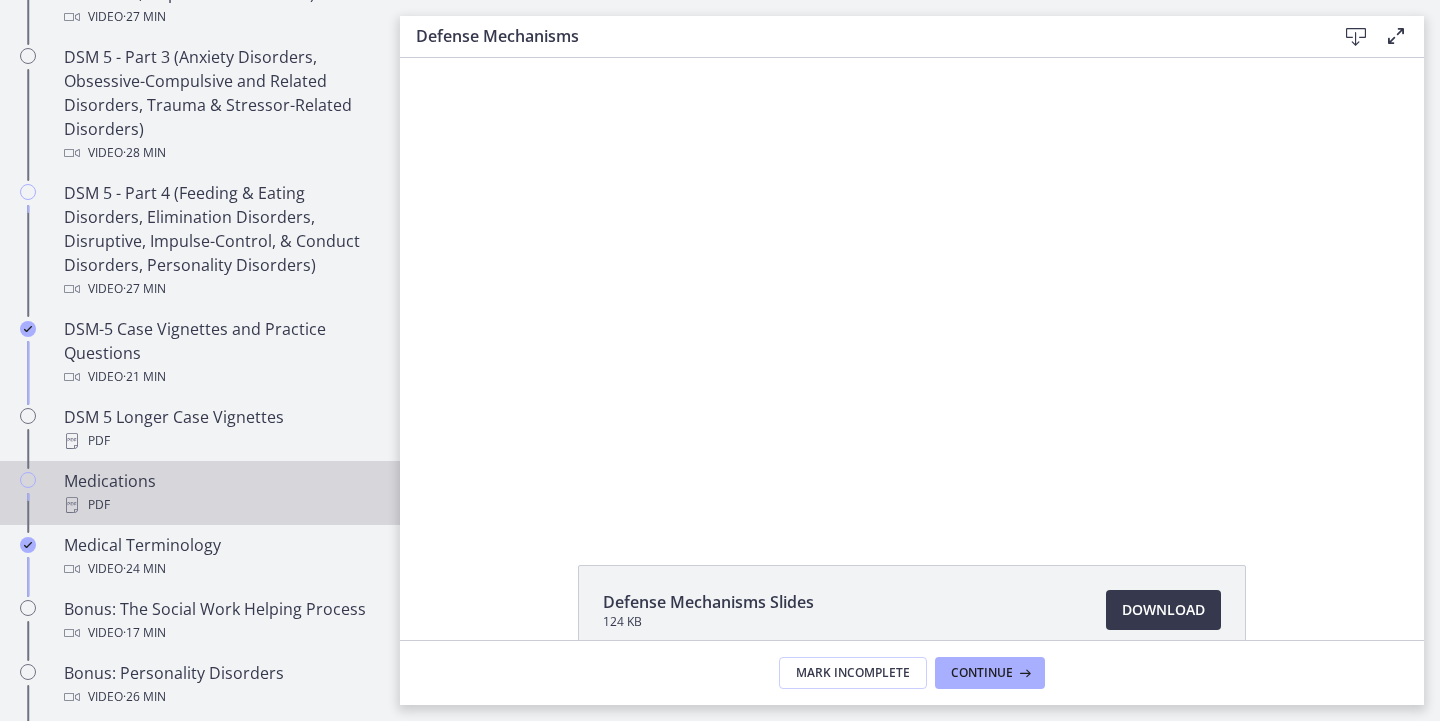 click on "Medications
PDF" at bounding box center [220, 493] 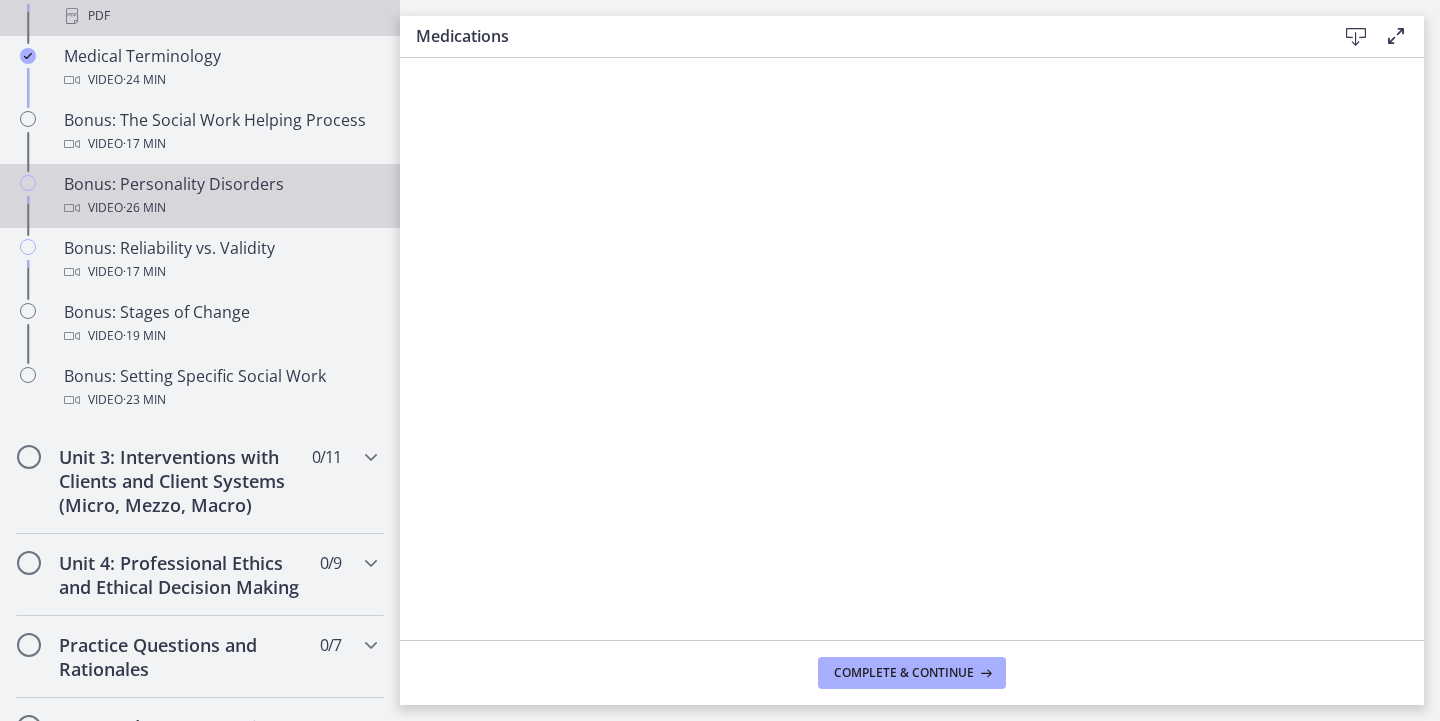 scroll, scrollTop: 1735, scrollLeft: 0, axis: vertical 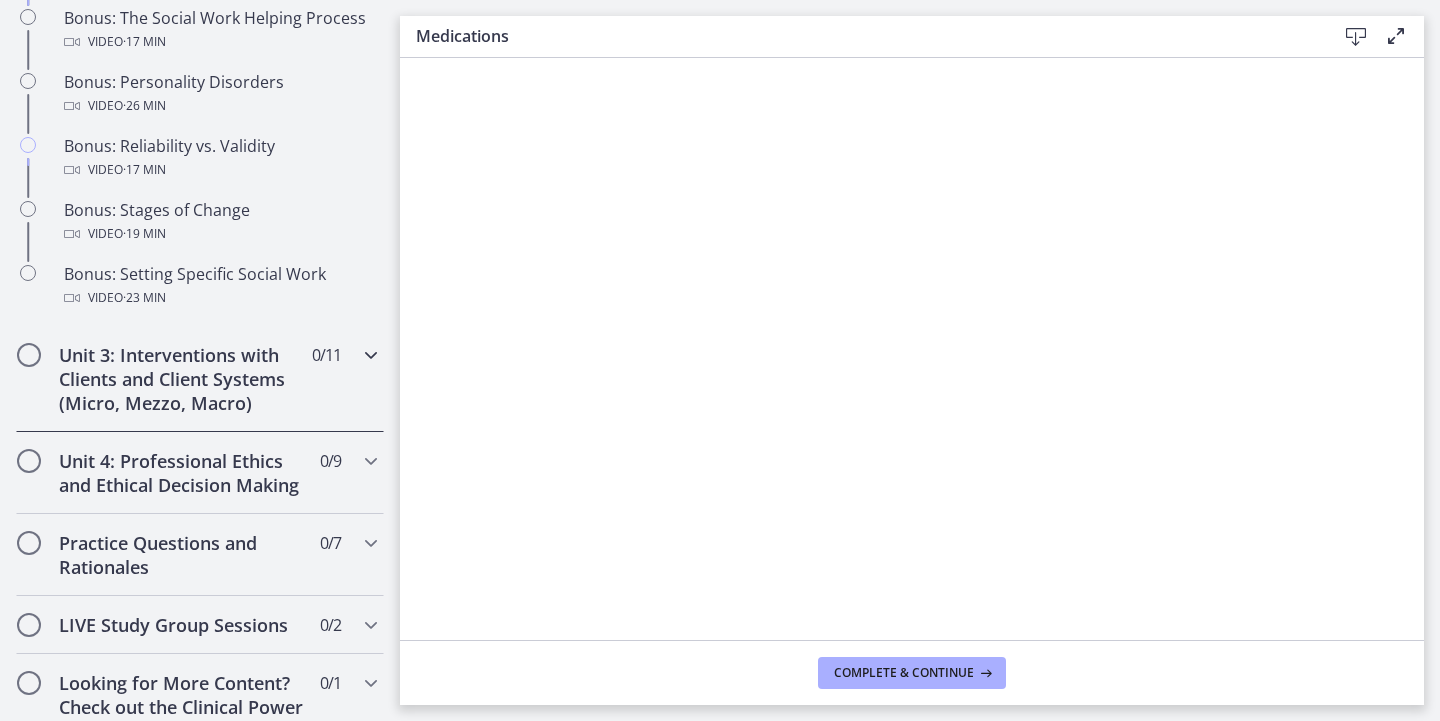 click on "Unit 3: Interventions with Clients and Client Systems (Micro, Mezzo, Macro)
0  /  11
Completed" at bounding box center (200, 379) 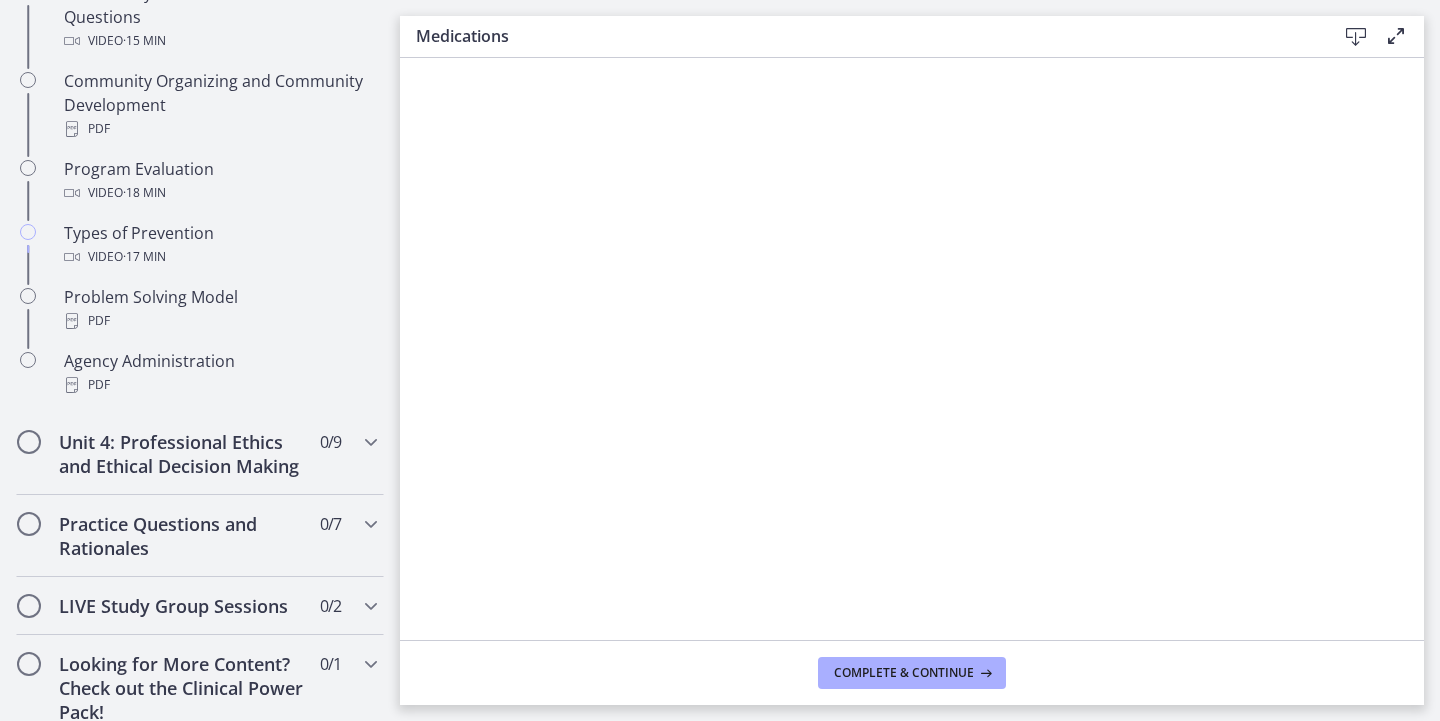 scroll, scrollTop: 1327, scrollLeft: 0, axis: vertical 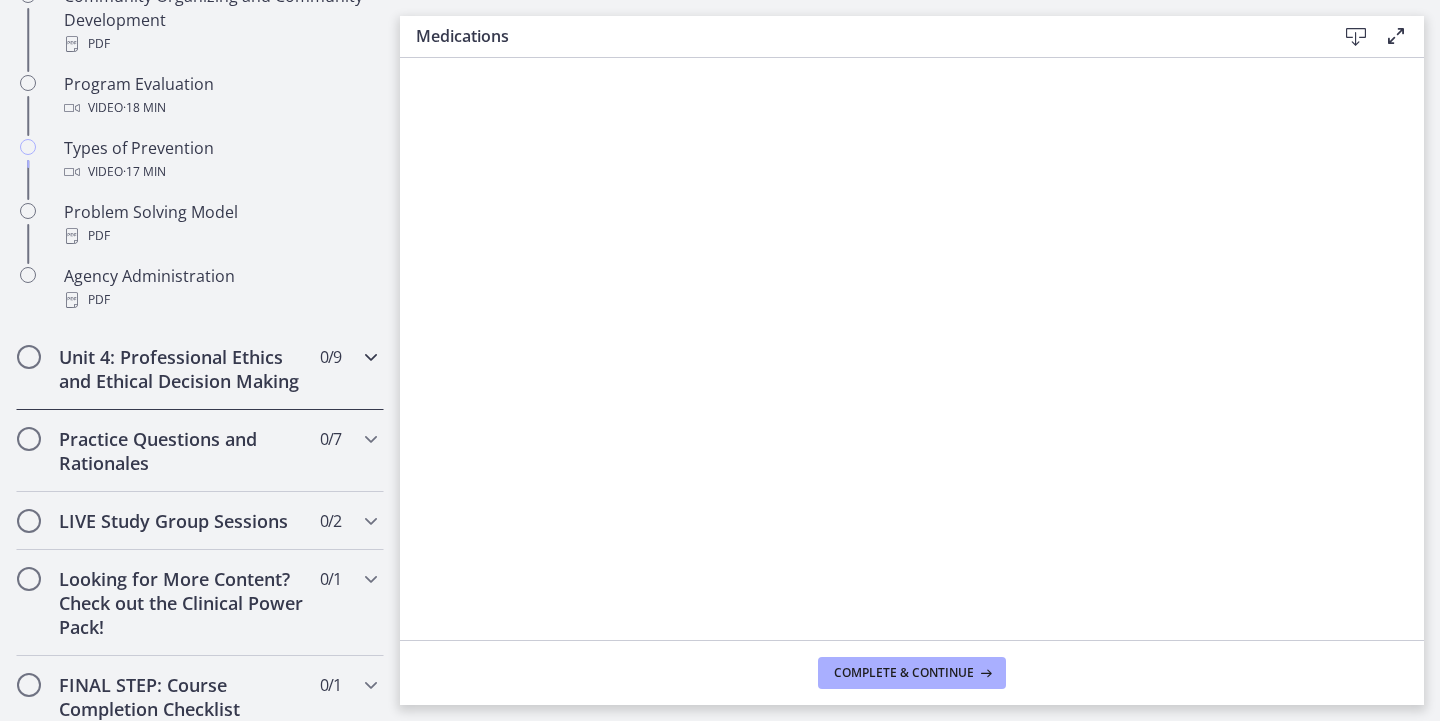 click on "Unit 4: Professional Ethics and Ethical Decision Making
0  /  9
Completed" at bounding box center [200, 369] 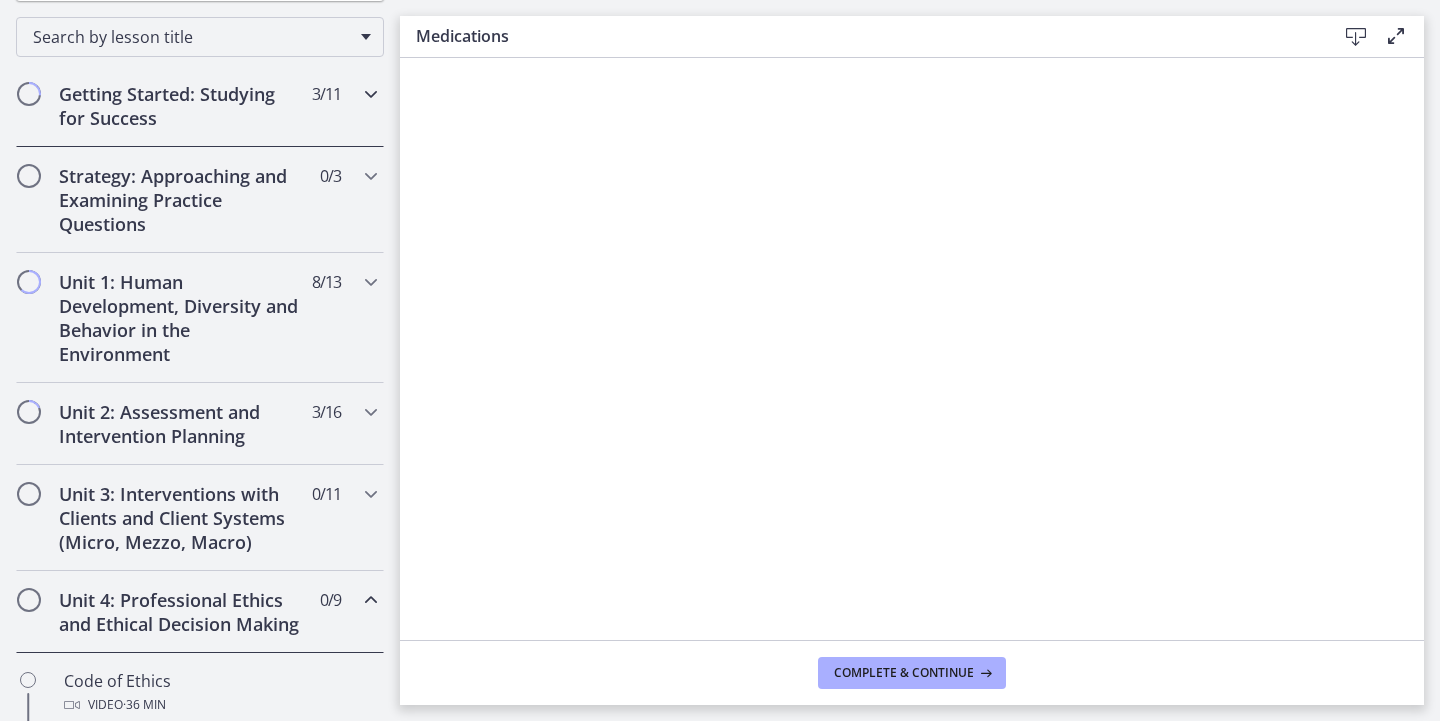 scroll, scrollTop: 348, scrollLeft: 0, axis: vertical 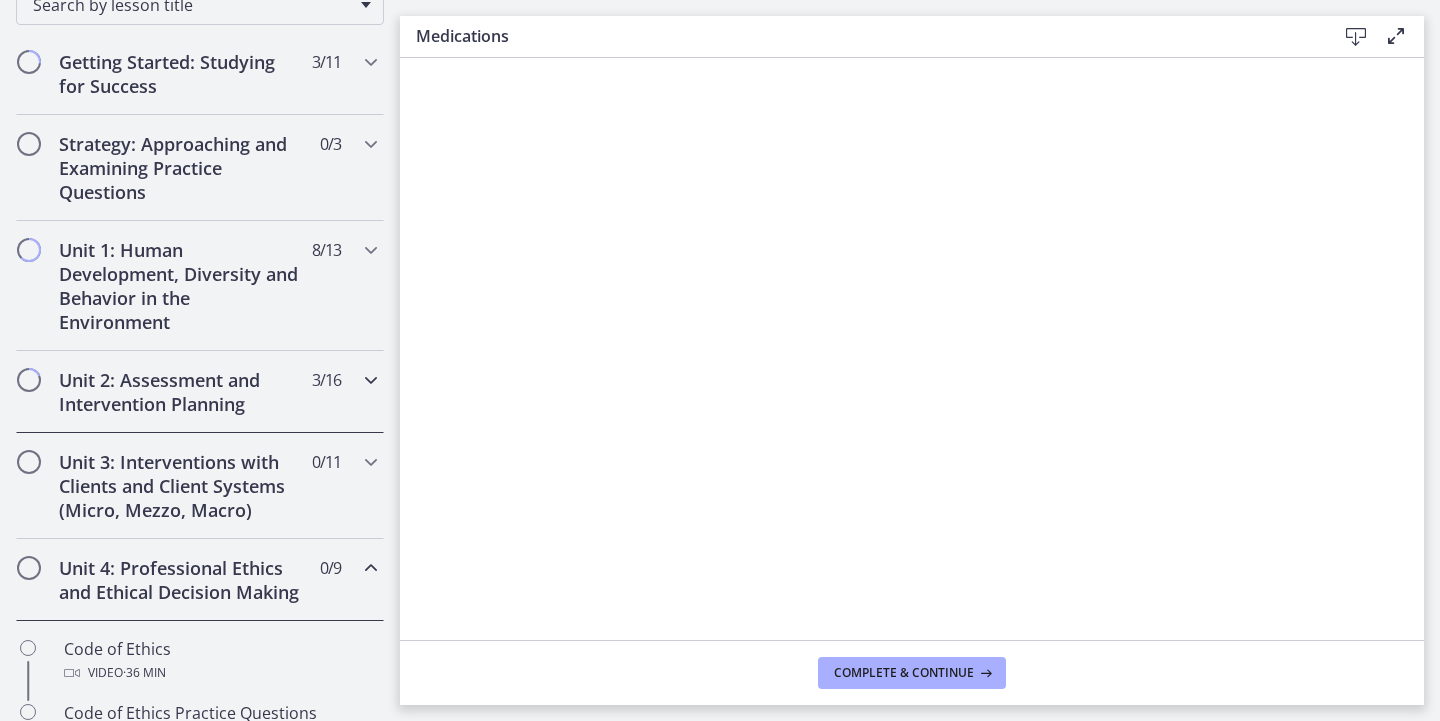 click on "Unit 2: Assessment and Intervention Planning" at bounding box center (181, 392) 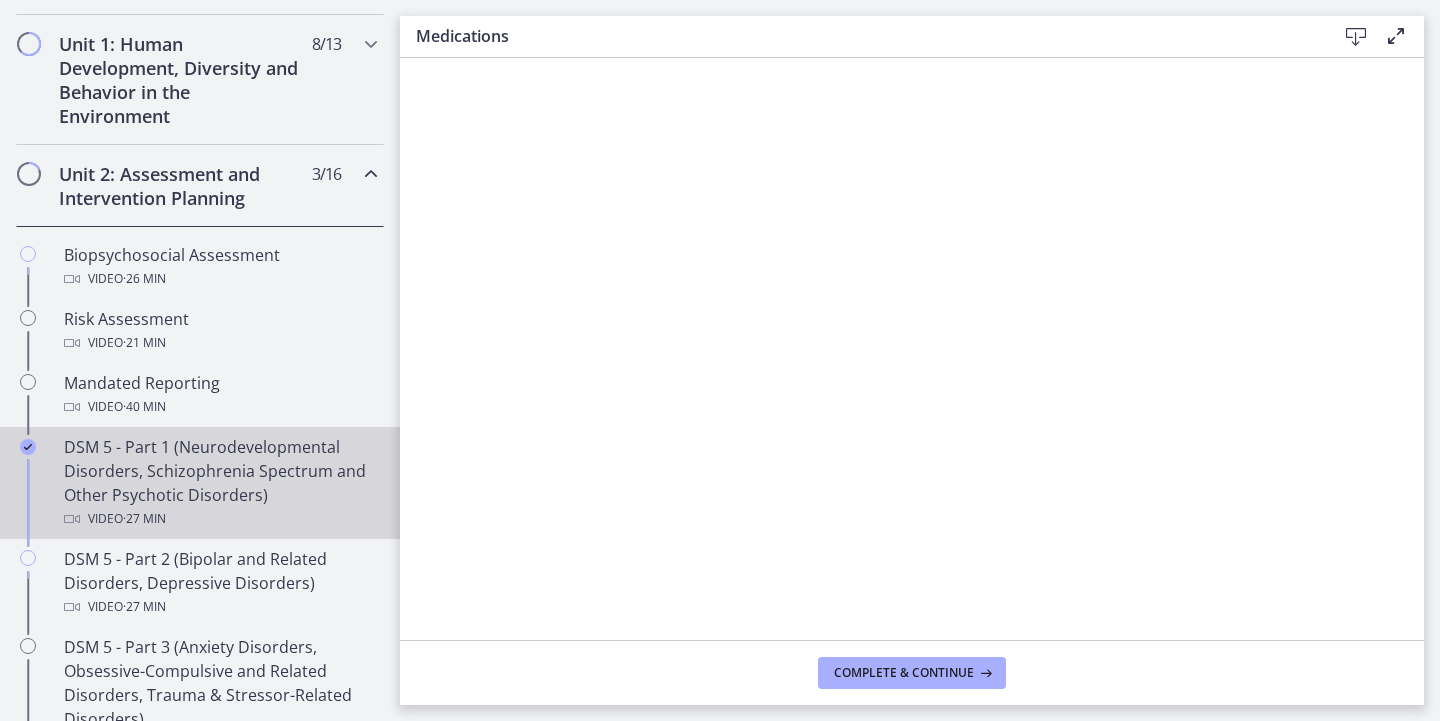 scroll, scrollTop: 564, scrollLeft: 0, axis: vertical 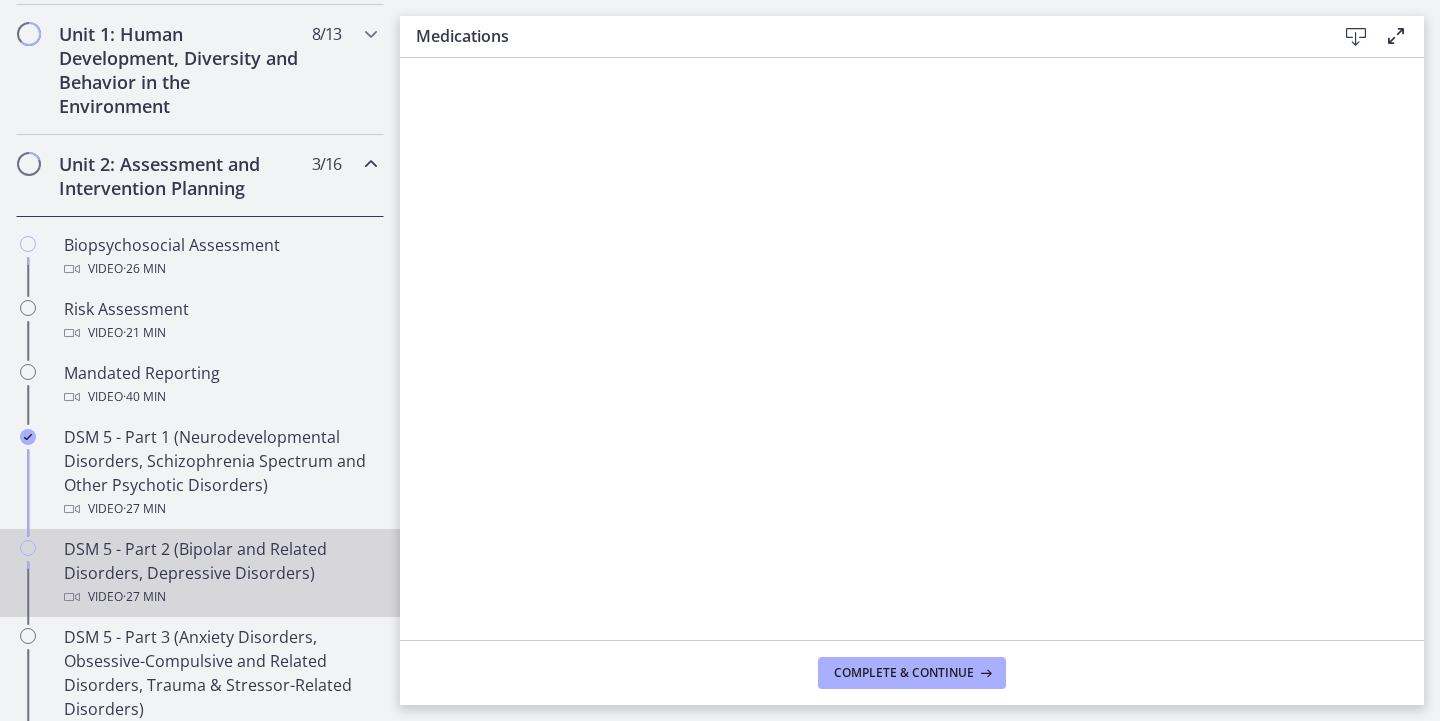 click on "DSM 5 - Part 2 (Bipolar and Related Disorders, Depressive Disorders)
Video
·  27 min" at bounding box center [220, 573] 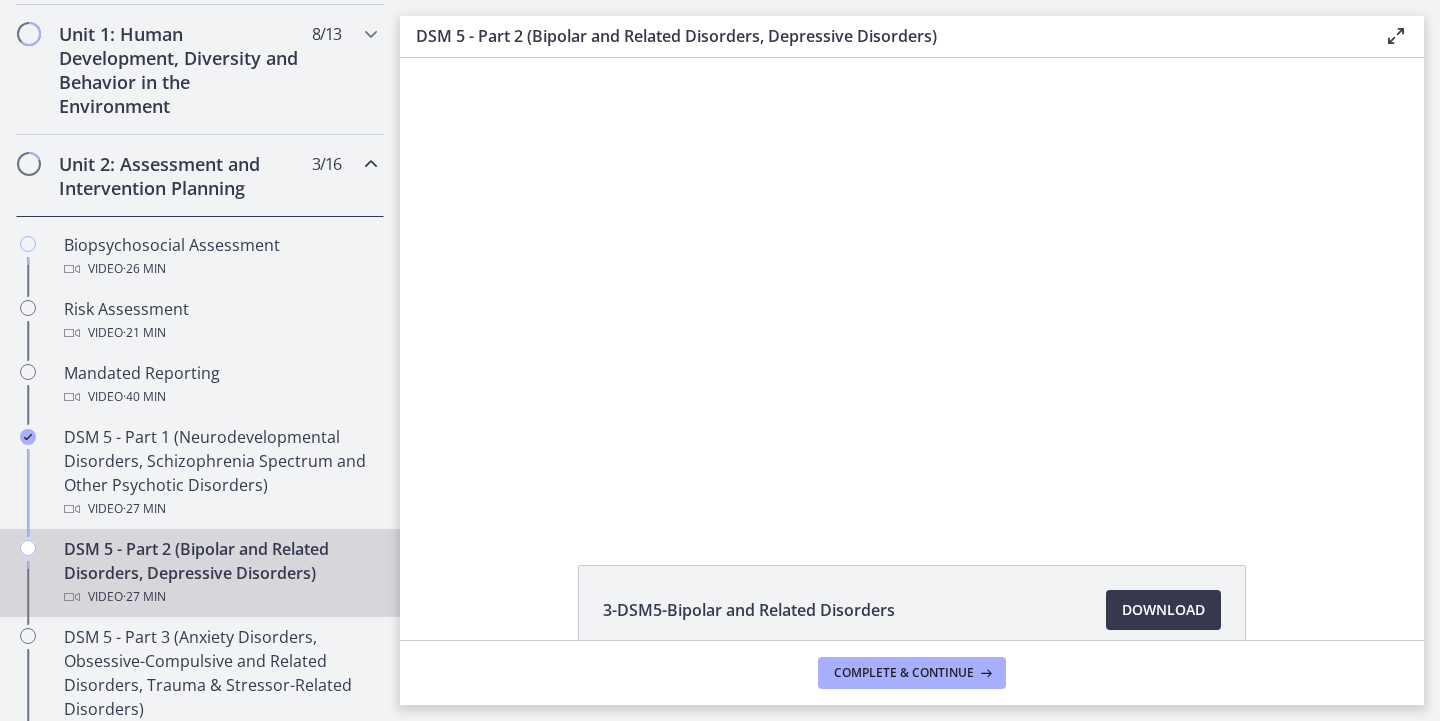scroll, scrollTop: 0, scrollLeft: 0, axis: both 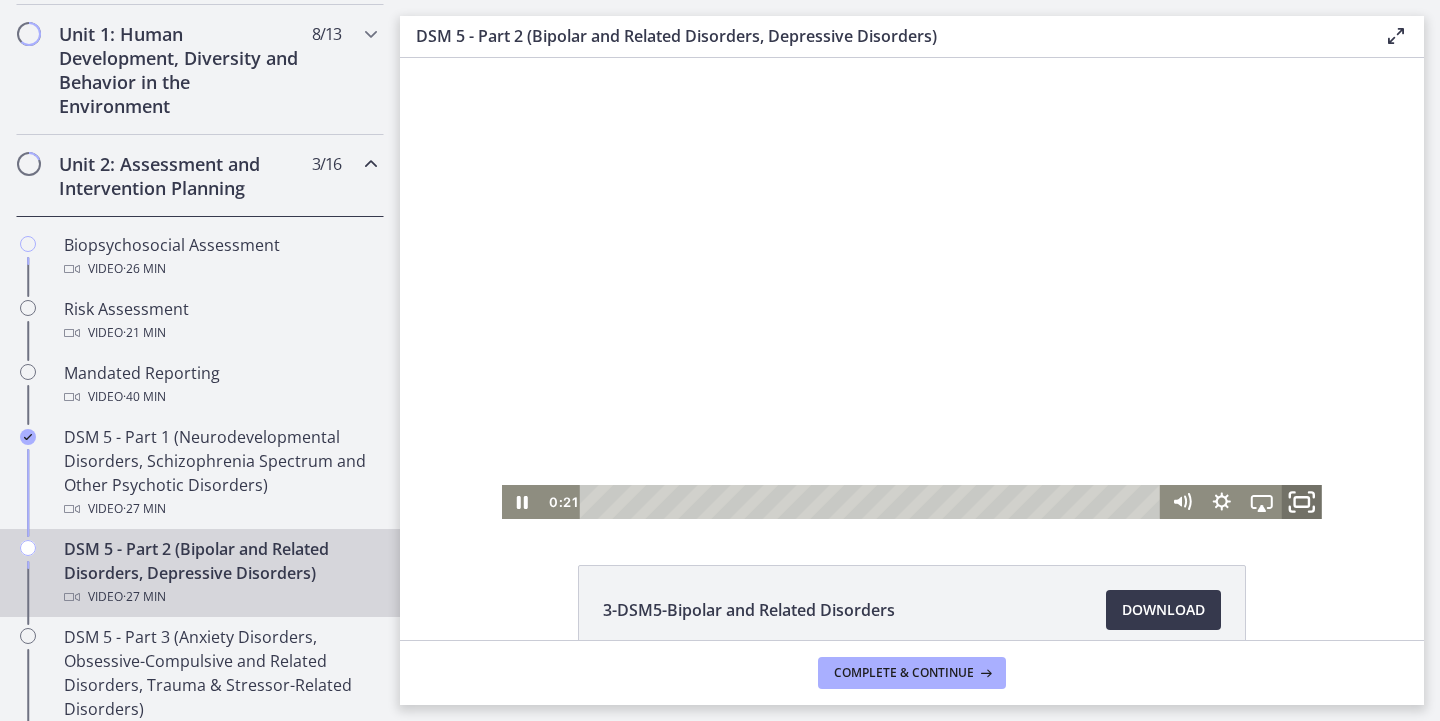 click 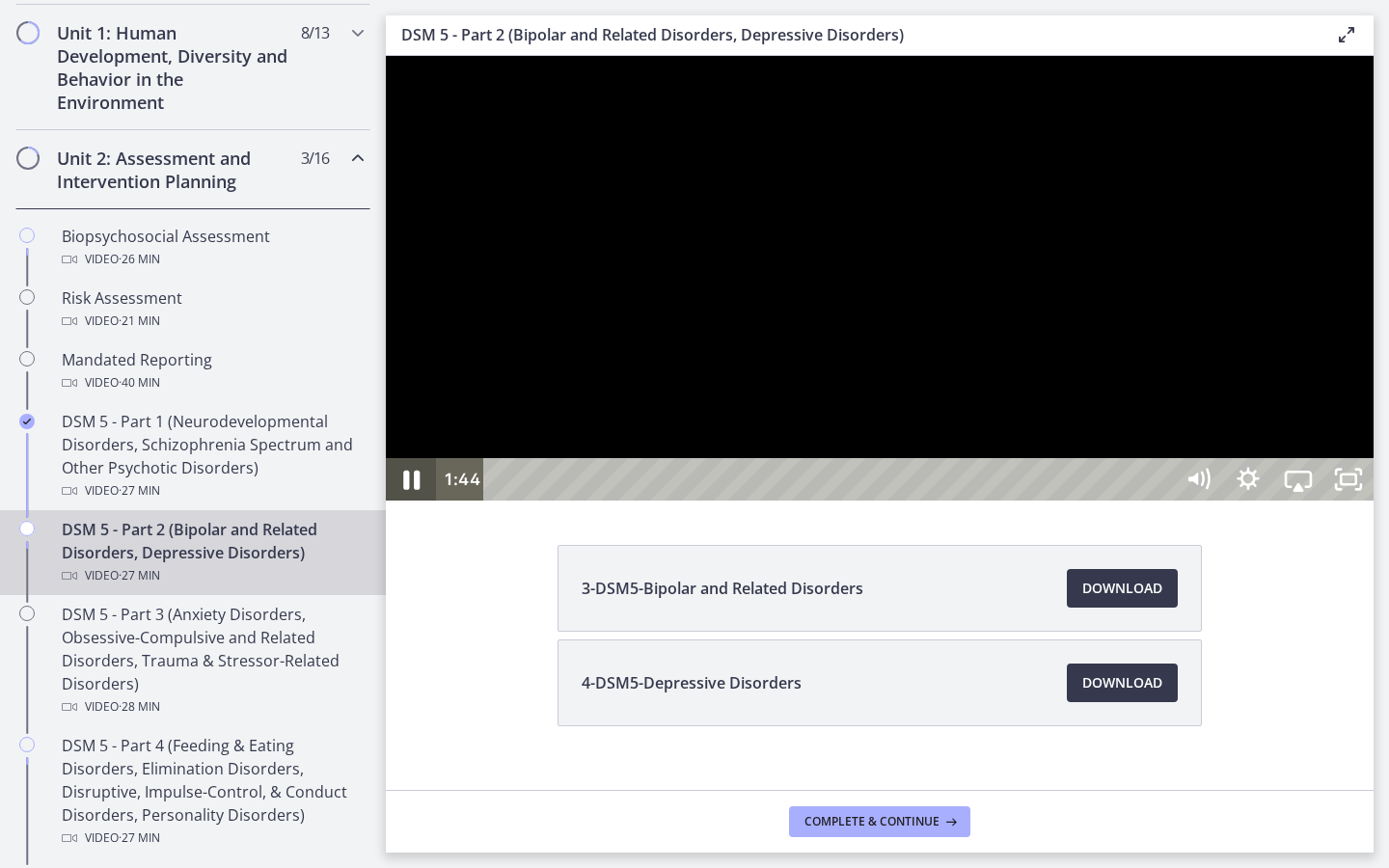 click 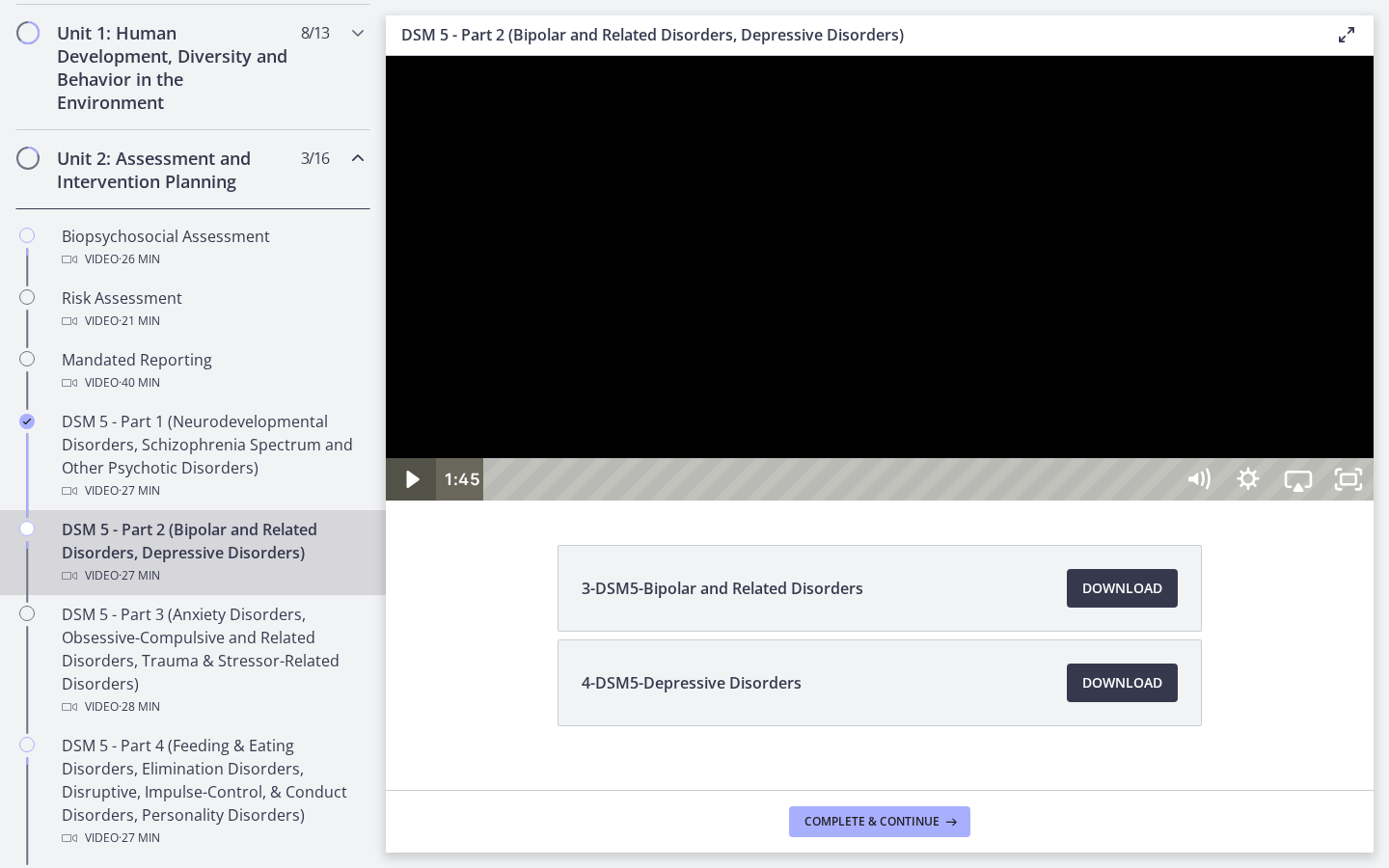 click 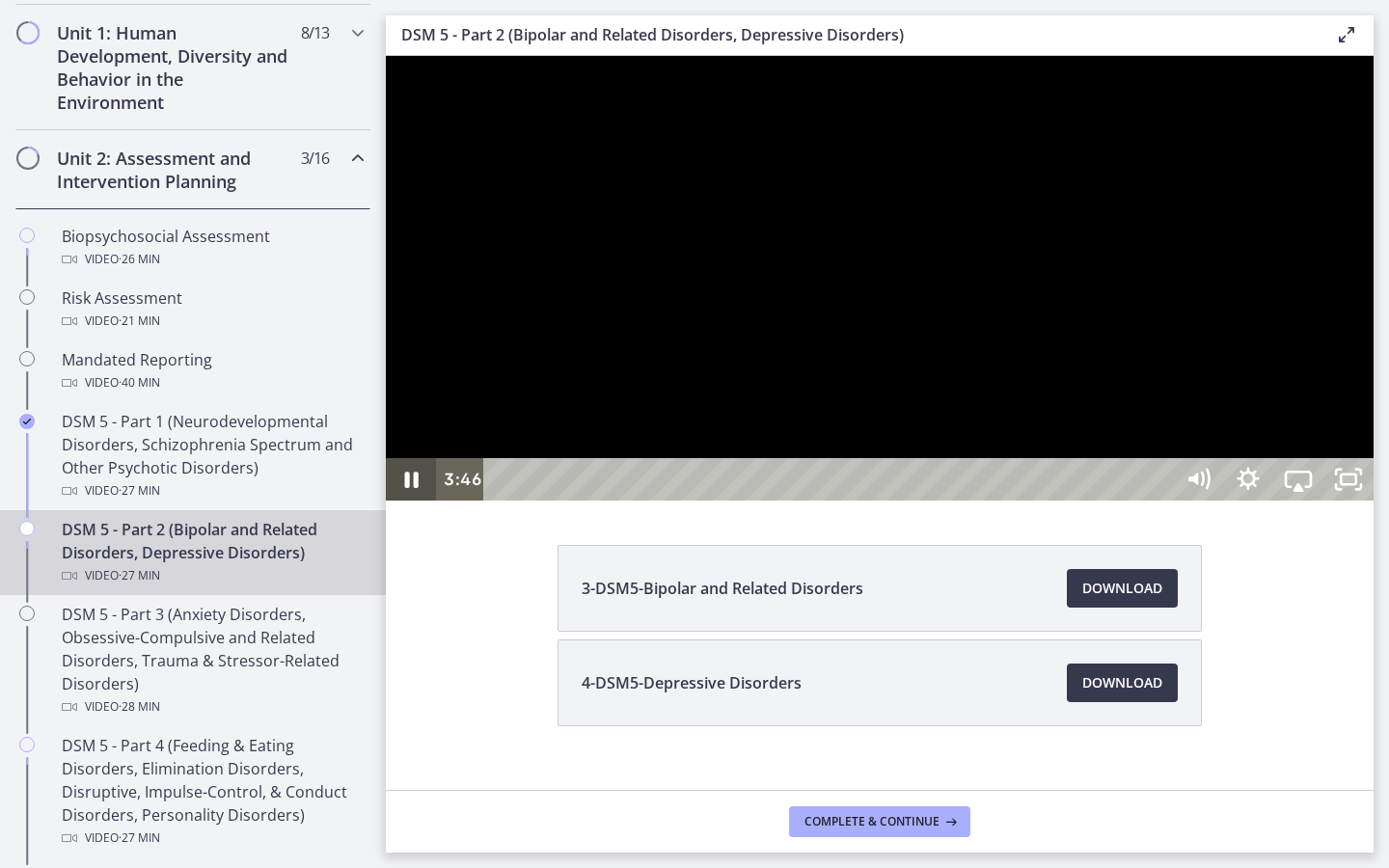 click 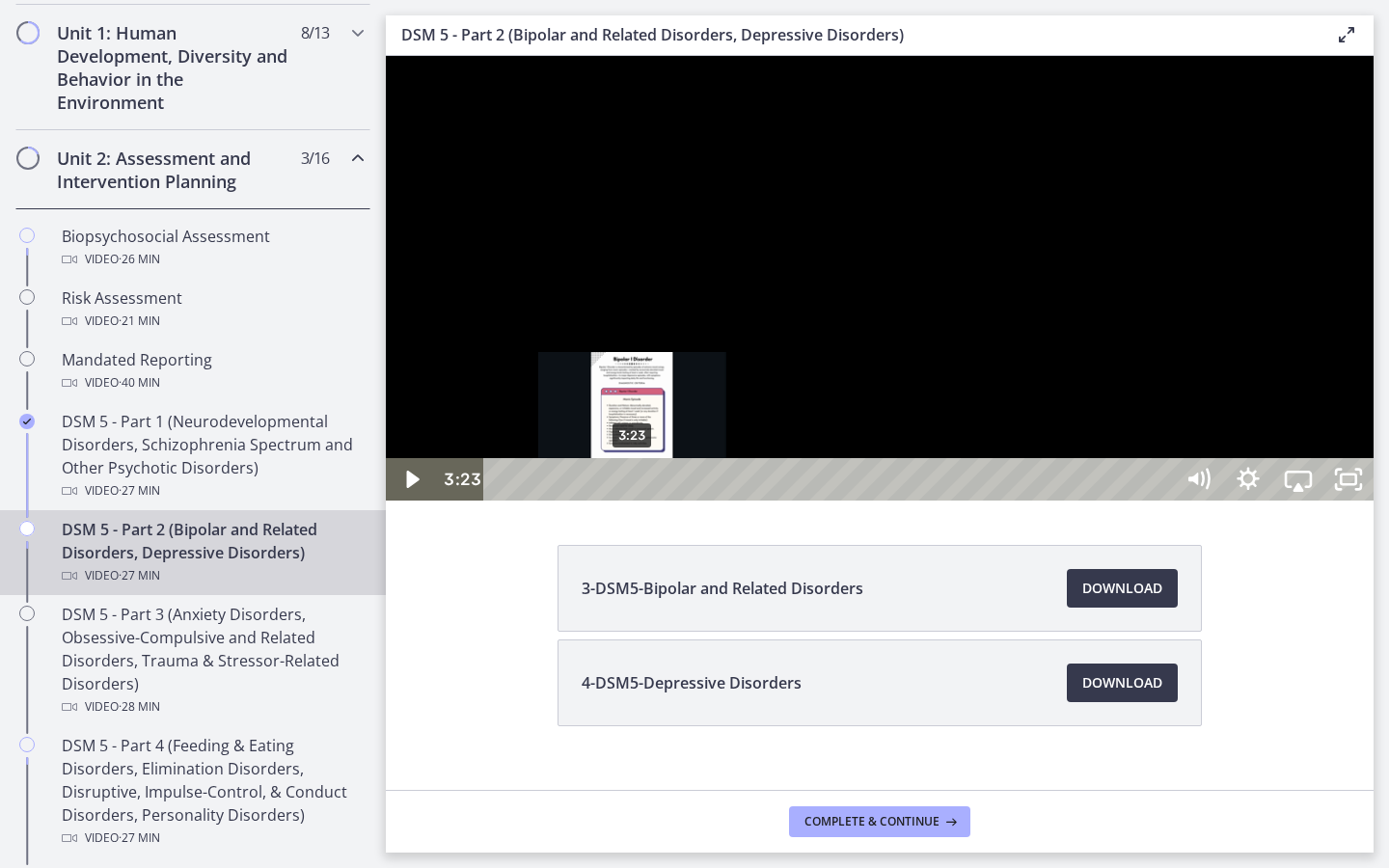 click on "3:23" at bounding box center [831, 479] 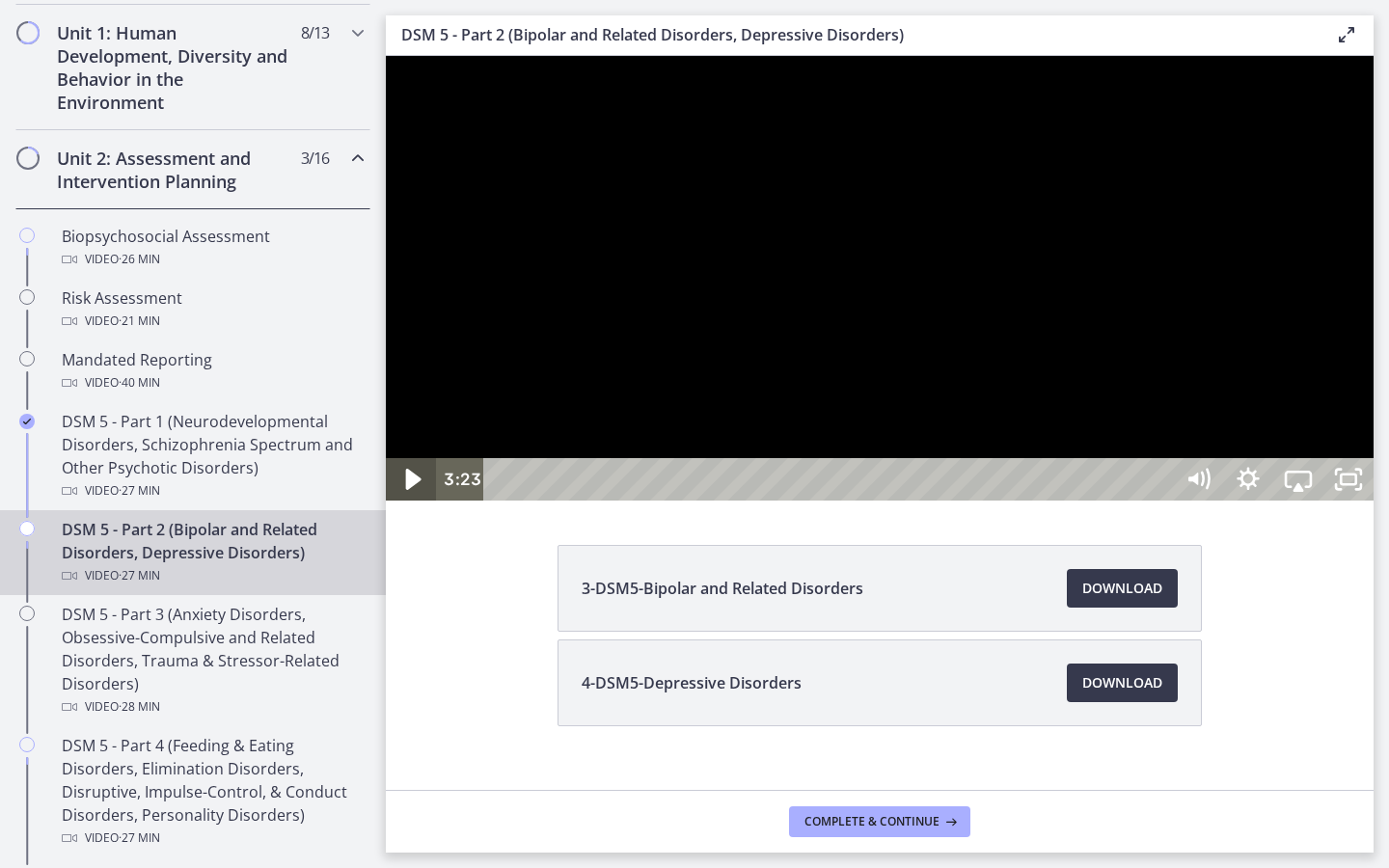 click 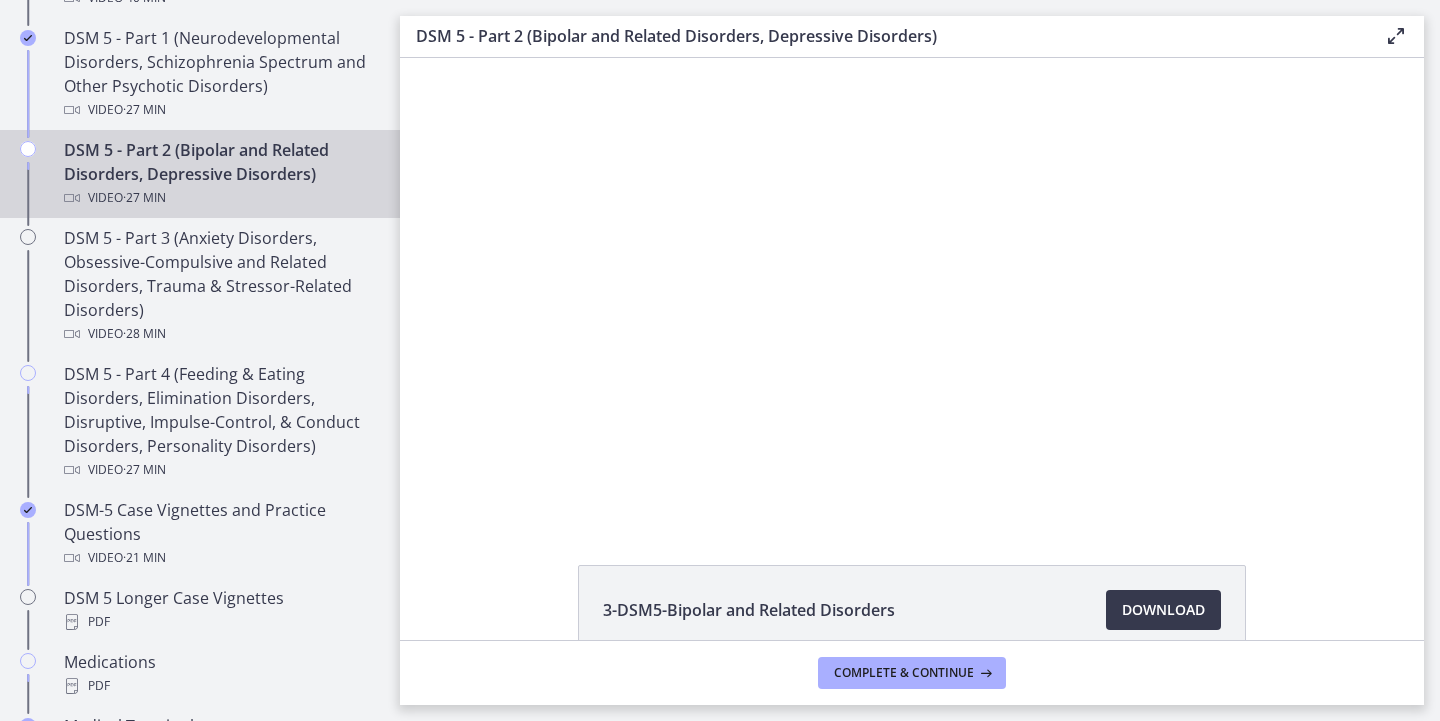 scroll, scrollTop: 942, scrollLeft: 0, axis: vertical 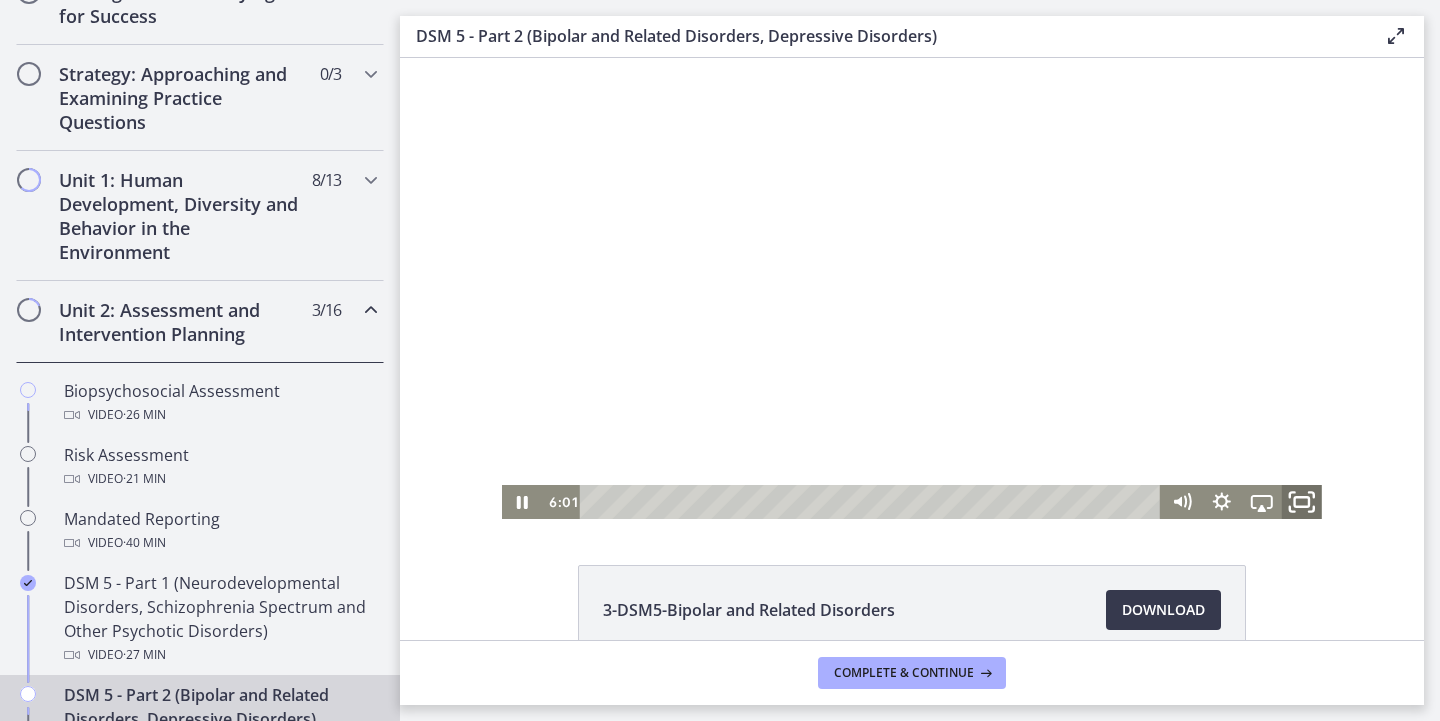 click 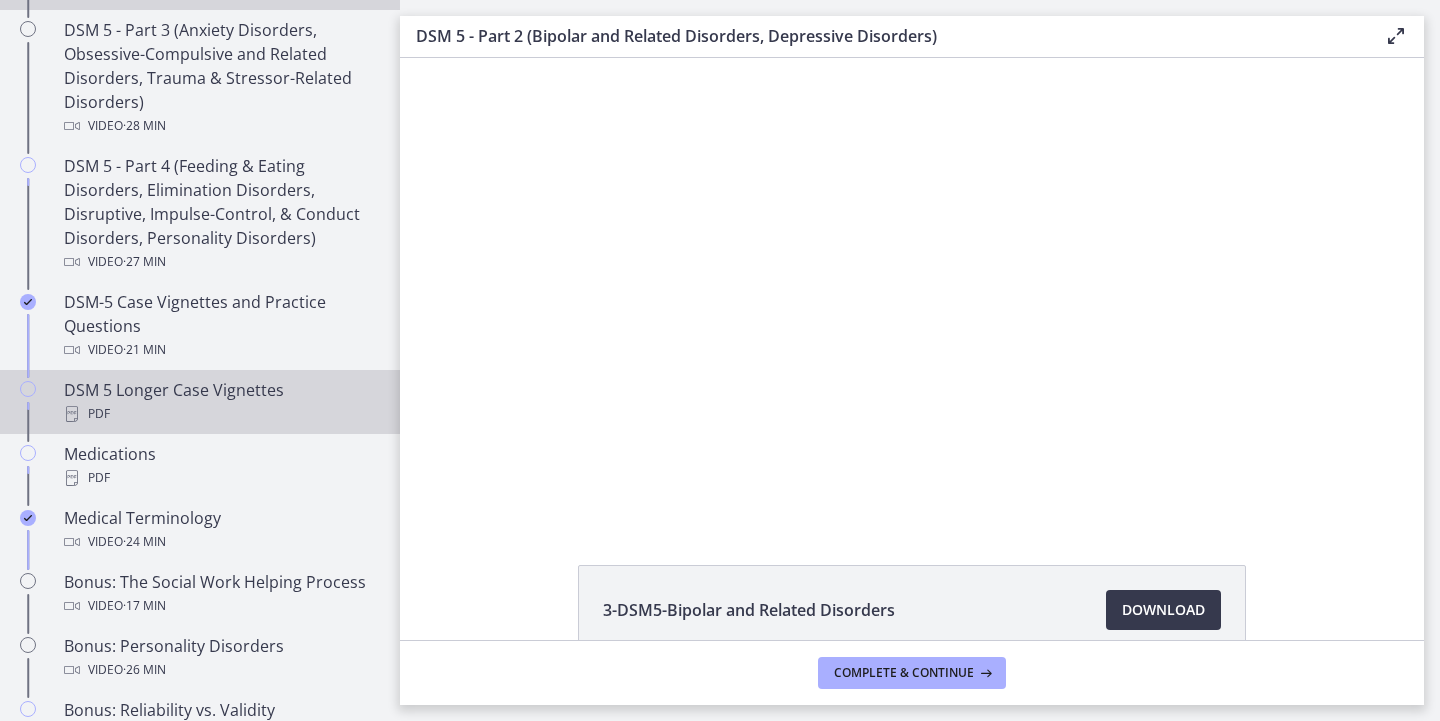 scroll, scrollTop: 1181, scrollLeft: 0, axis: vertical 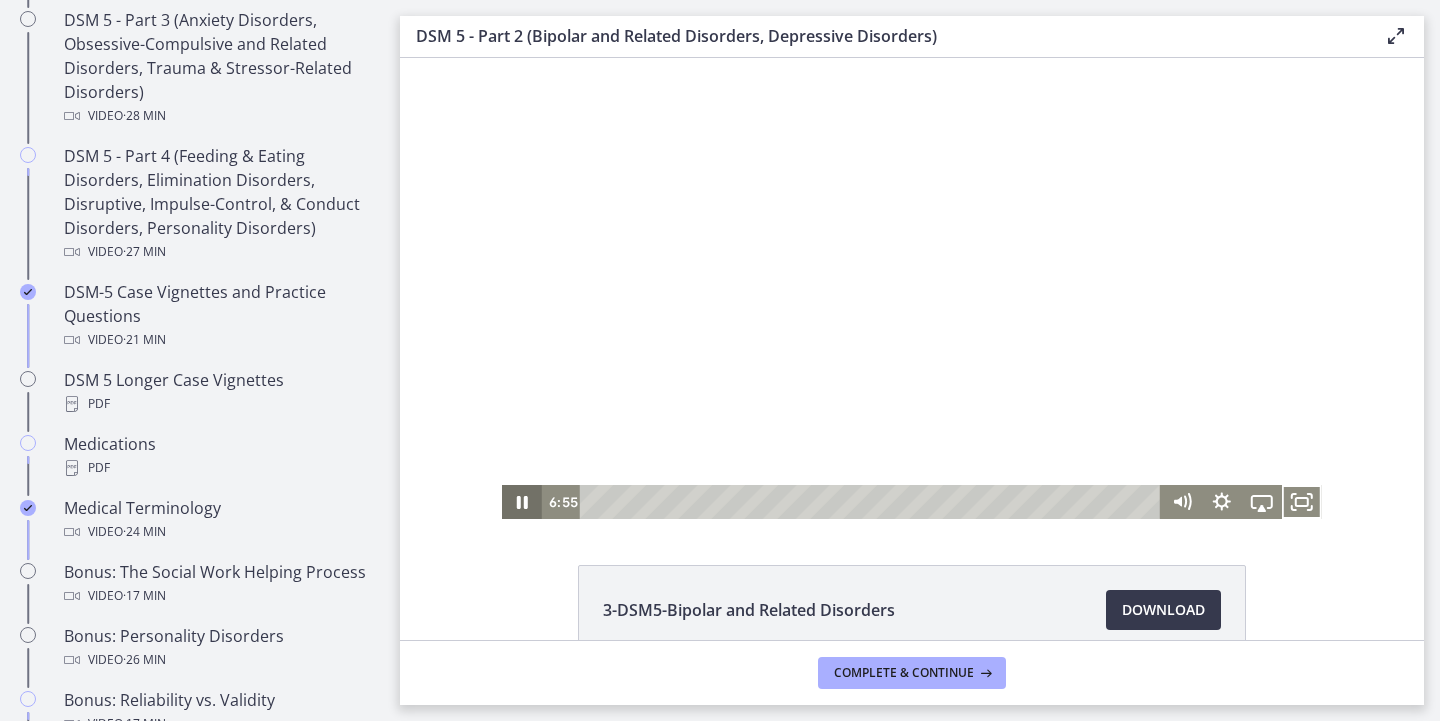 click 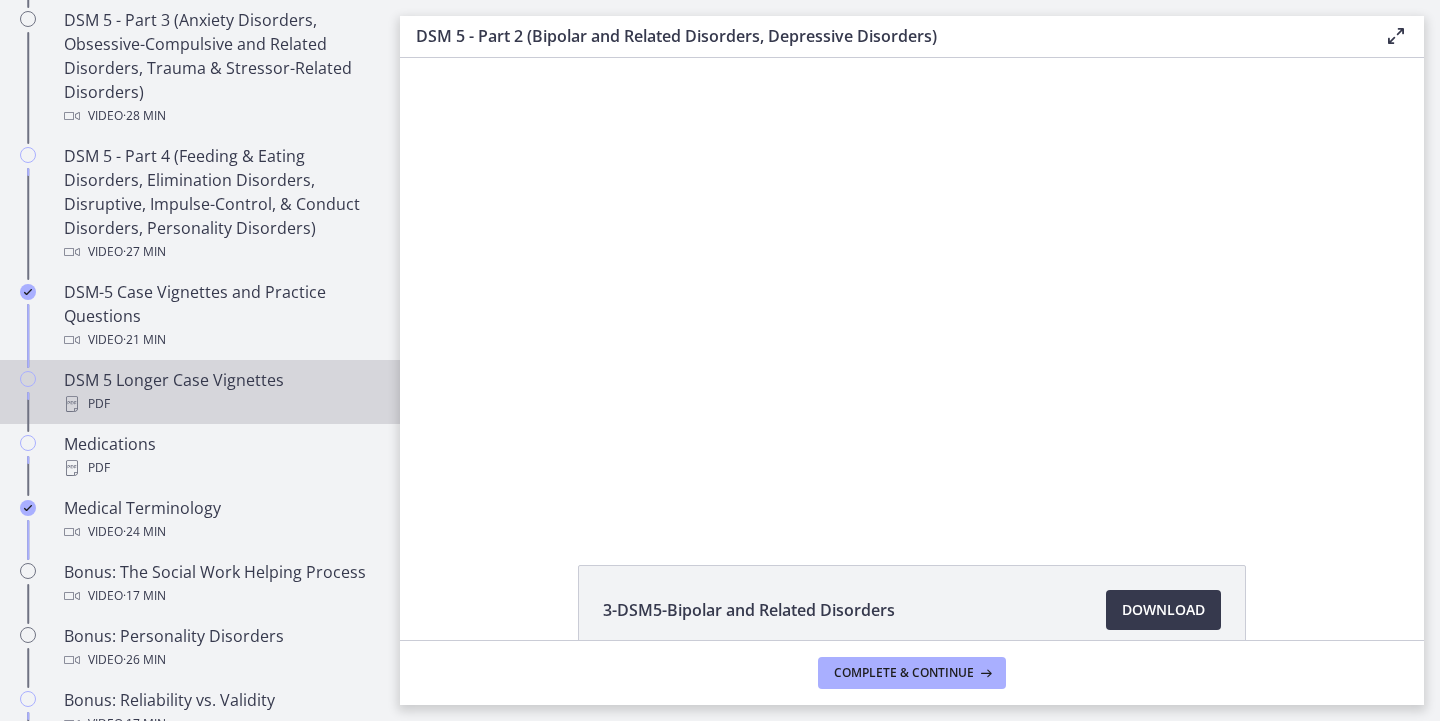 click on "PDF" at bounding box center (220, 404) 